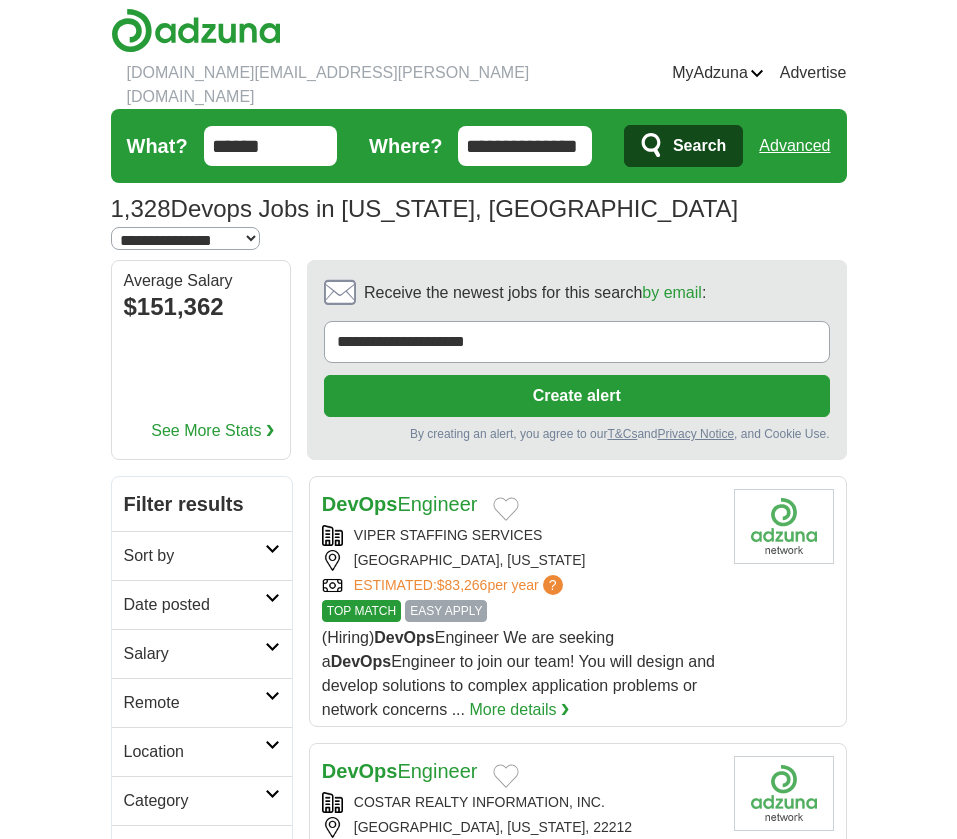 scroll, scrollTop: 0, scrollLeft: 0, axis: both 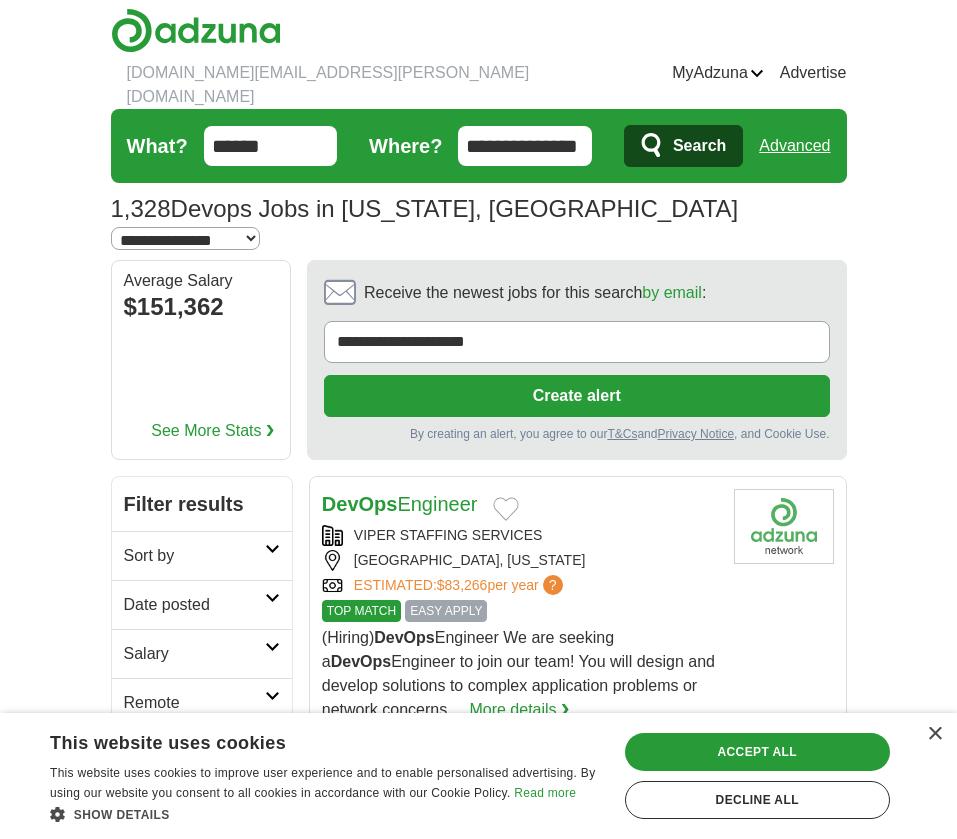 select on "***" 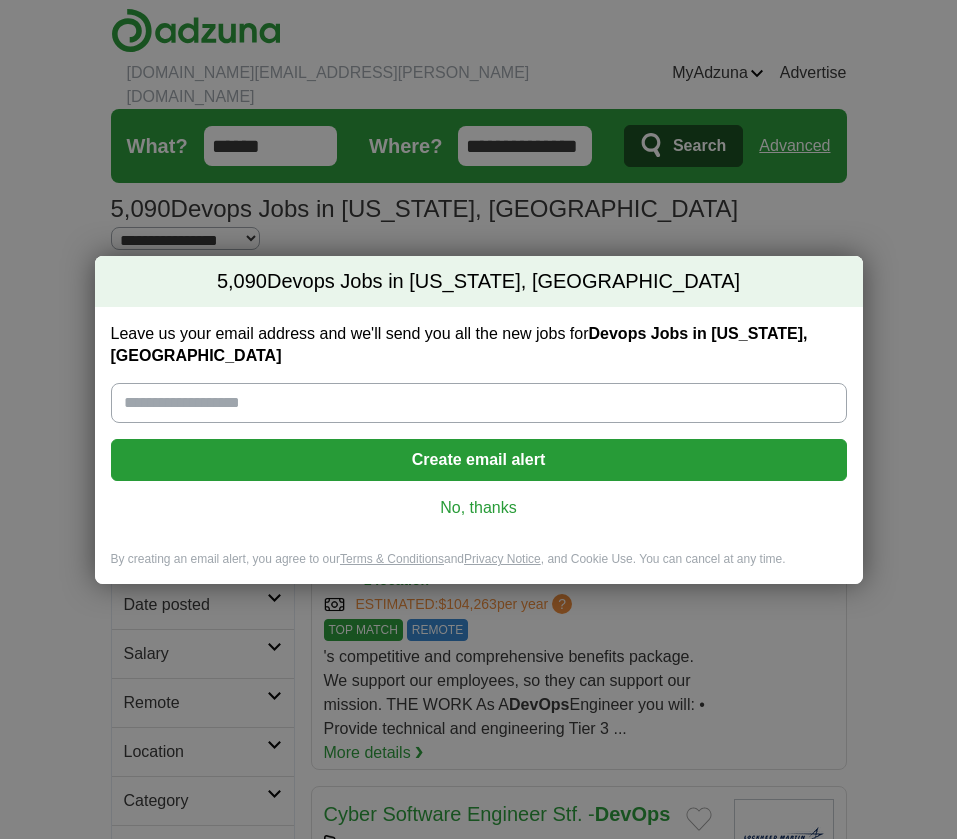 scroll, scrollTop: 0, scrollLeft: 0, axis: both 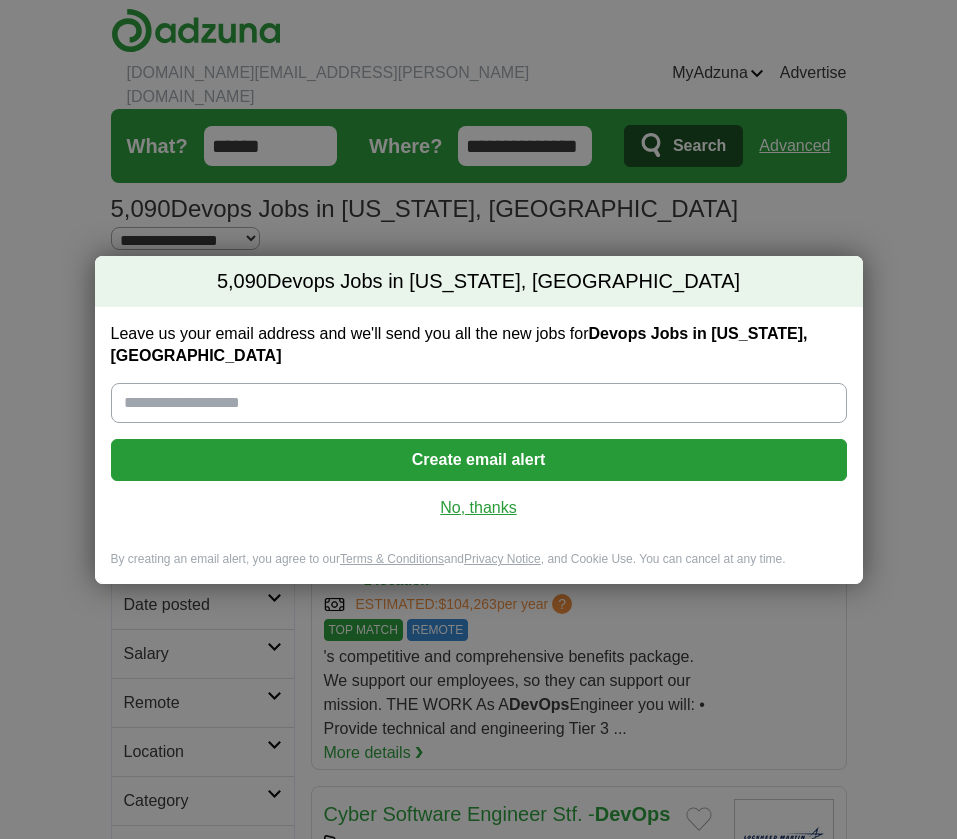 click on "No, thanks" at bounding box center [479, 508] 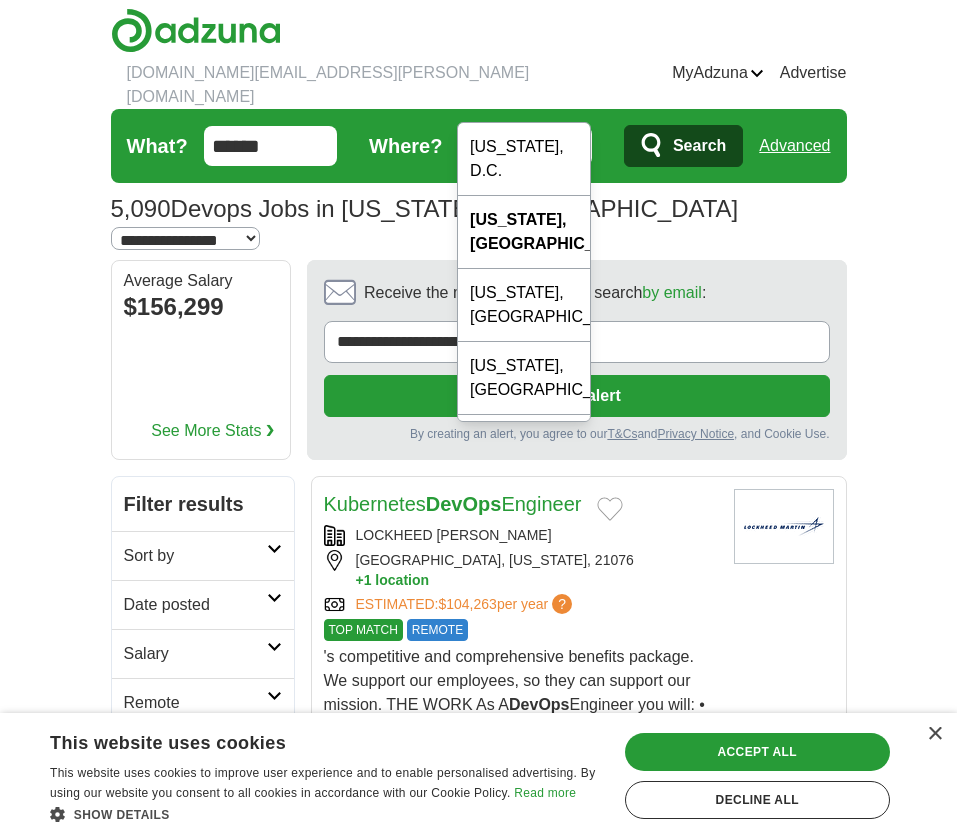 click on "**********" at bounding box center (525, 146) 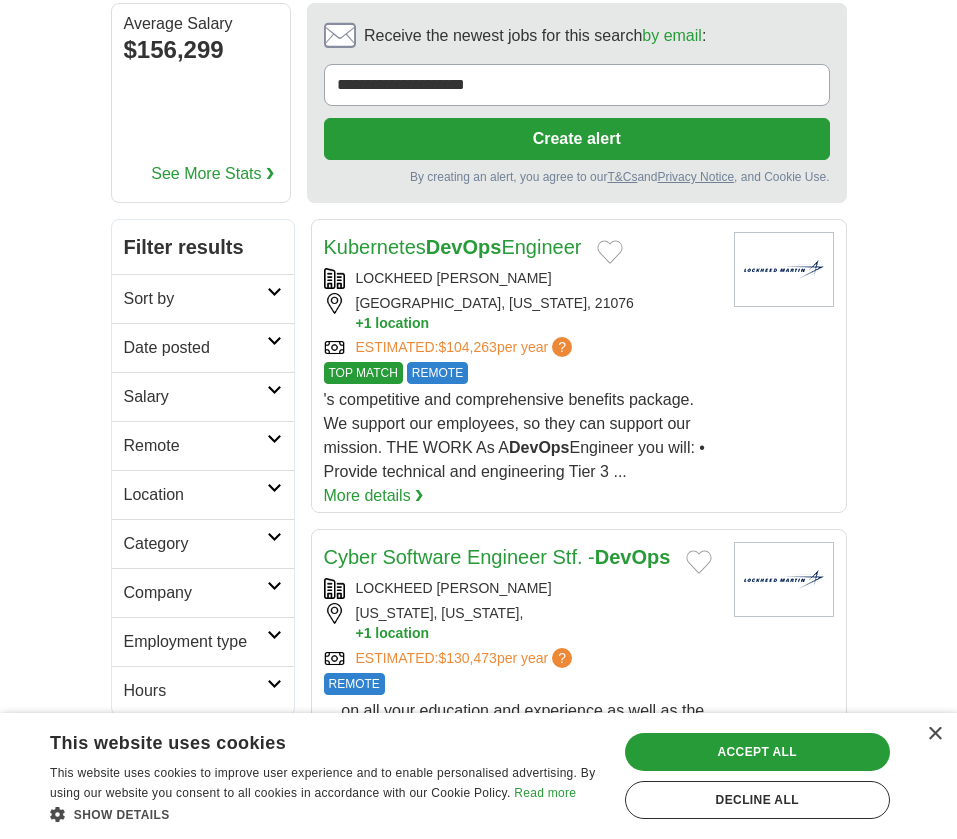 scroll, scrollTop: 323, scrollLeft: 0, axis: vertical 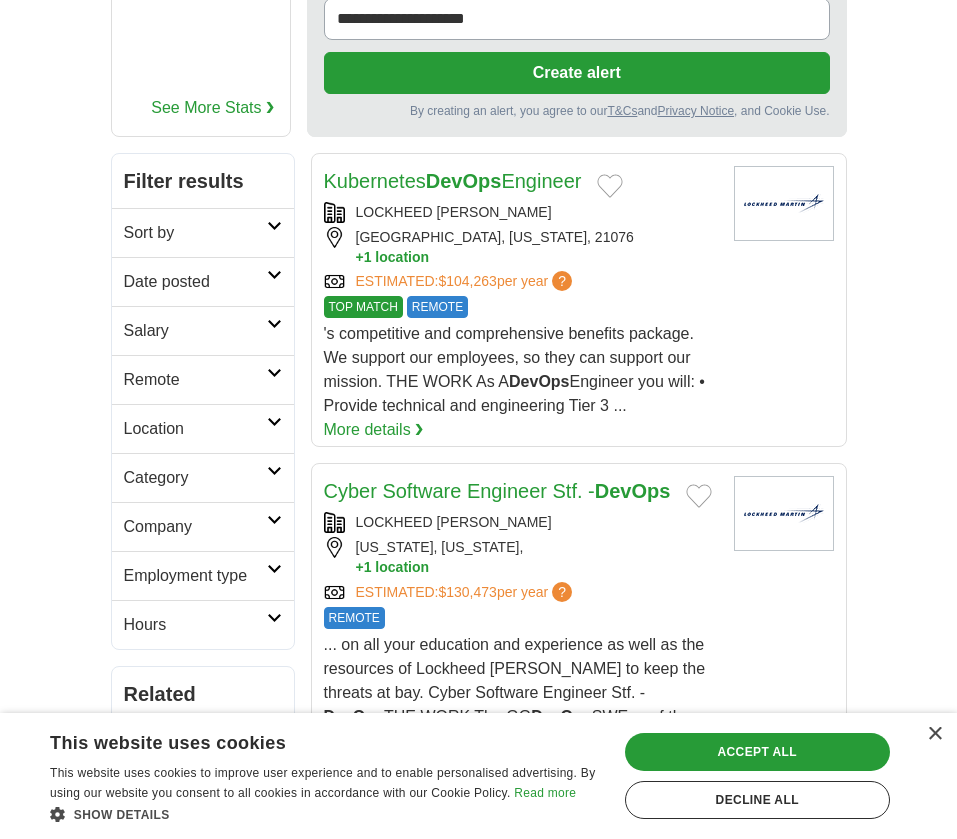 click on "Date posted" at bounding box center (195, 282) 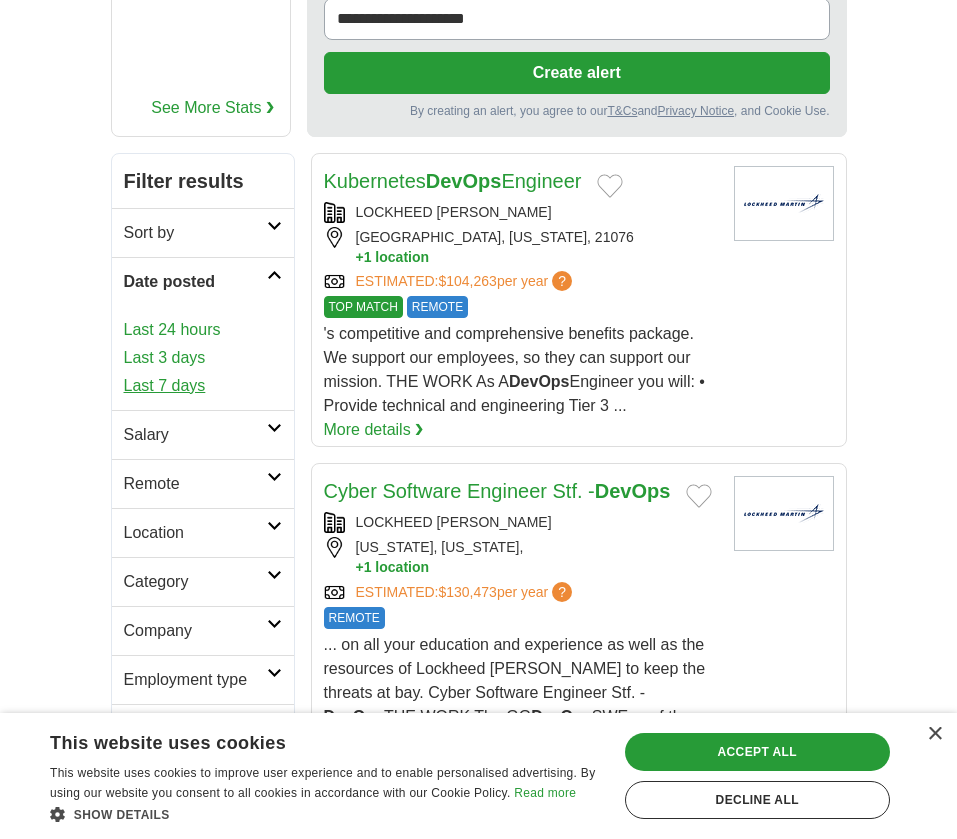 click on "Last 7 days" at bounding box center (203, 386) 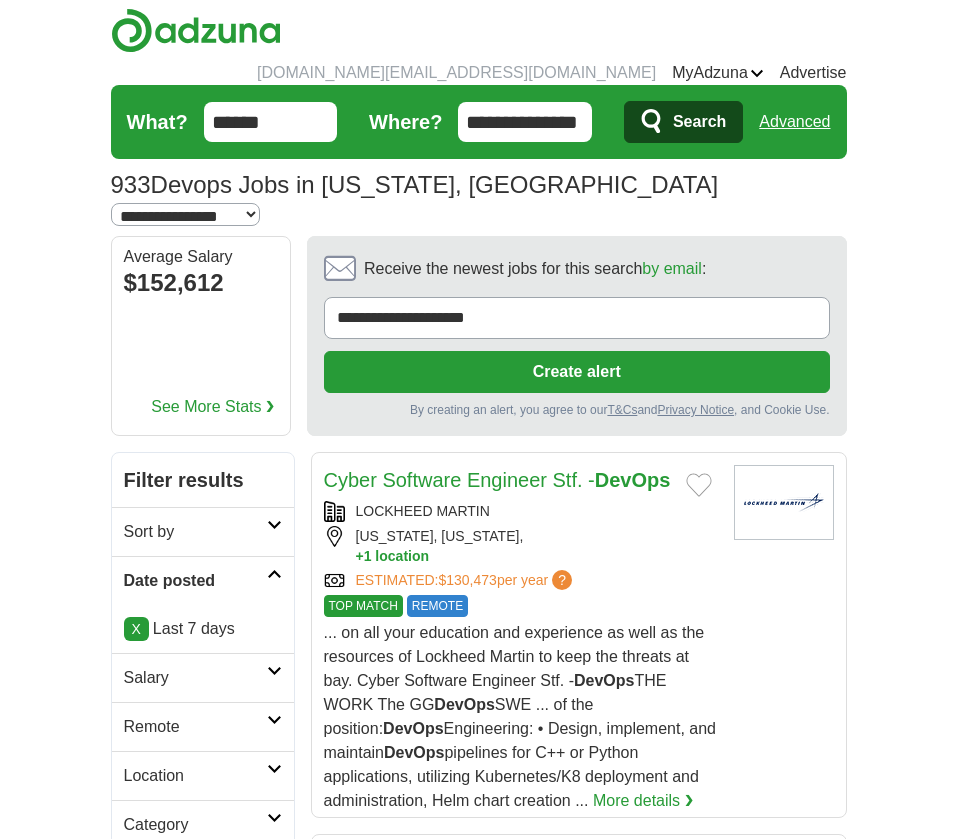 scroll, scrollTop: 0, scrollLeft: 0, axis: both 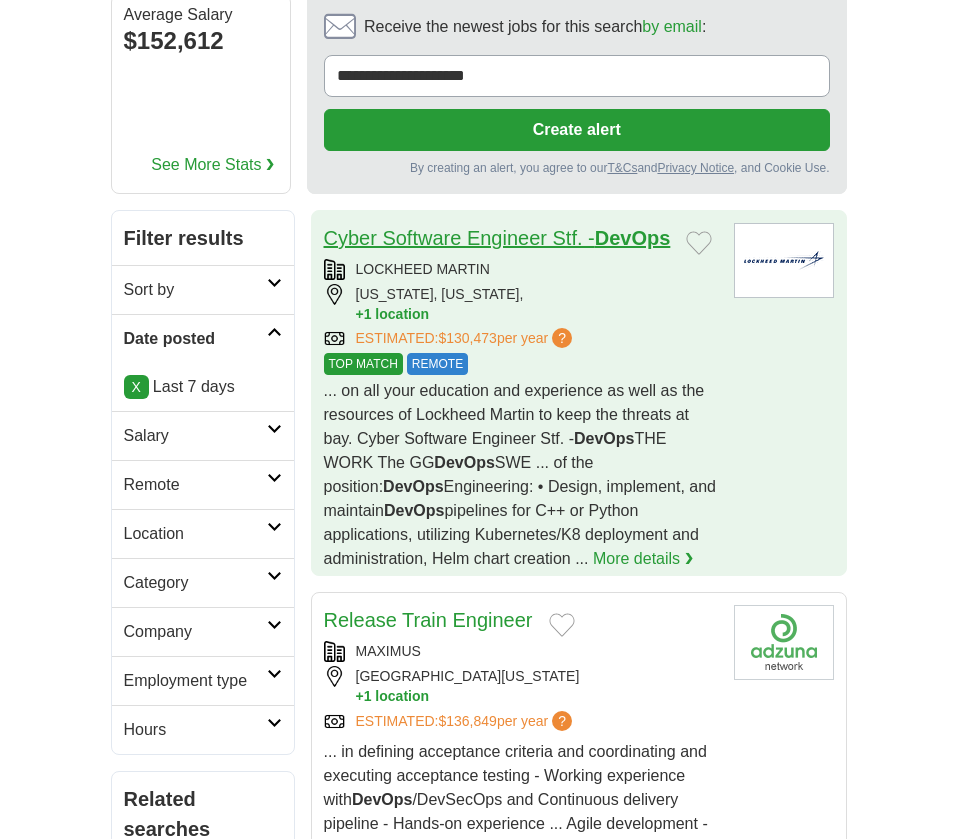 click on "Cyber Software Engineer Stf. -  DevOps" at bounding box center [497, 238] 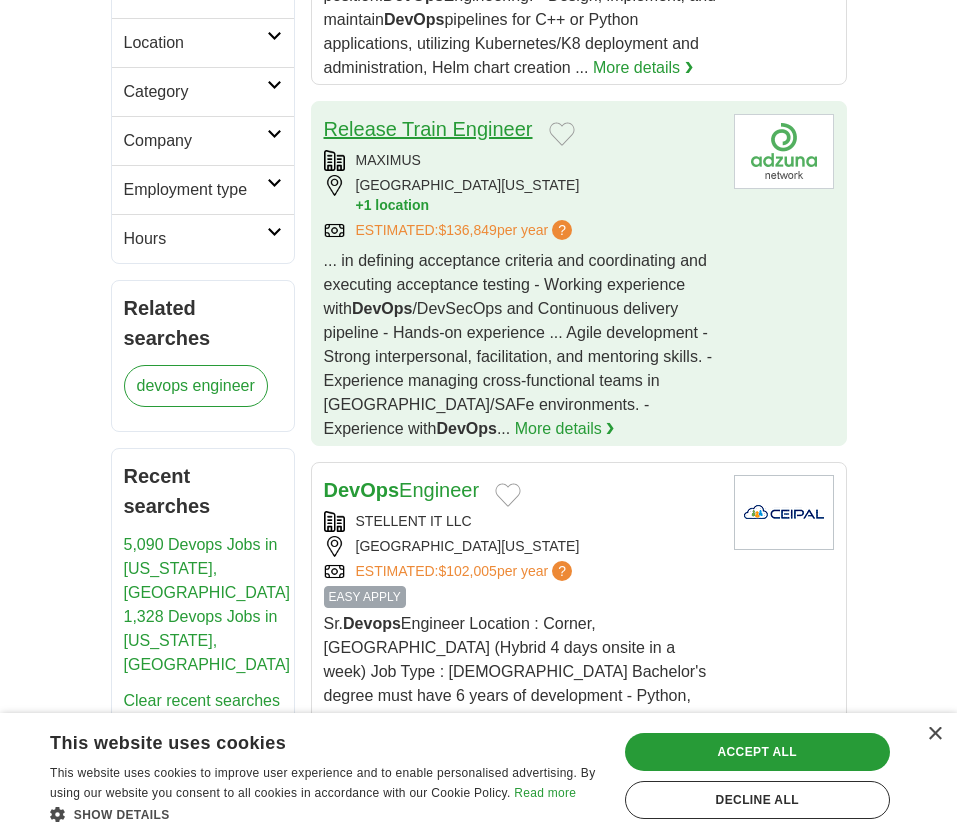 scroll, scrollTop: 1082, scrollLeft: 0, axis: vertical 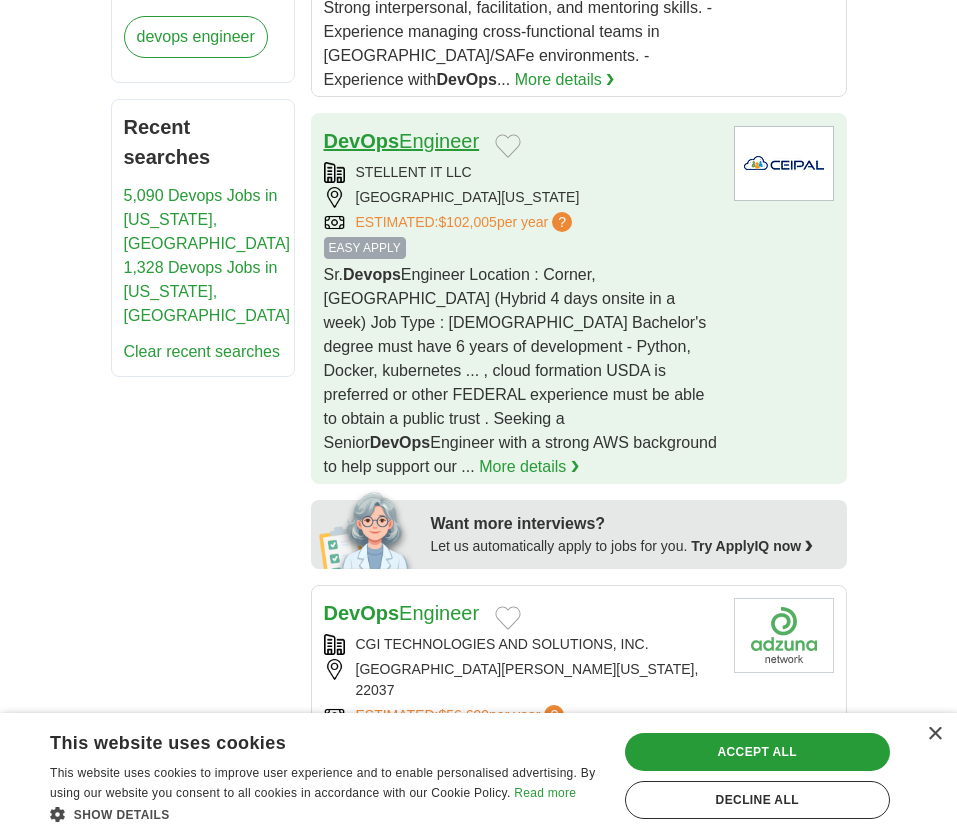 click on "DevOps  Engineer" at bounding box center [402, 141] 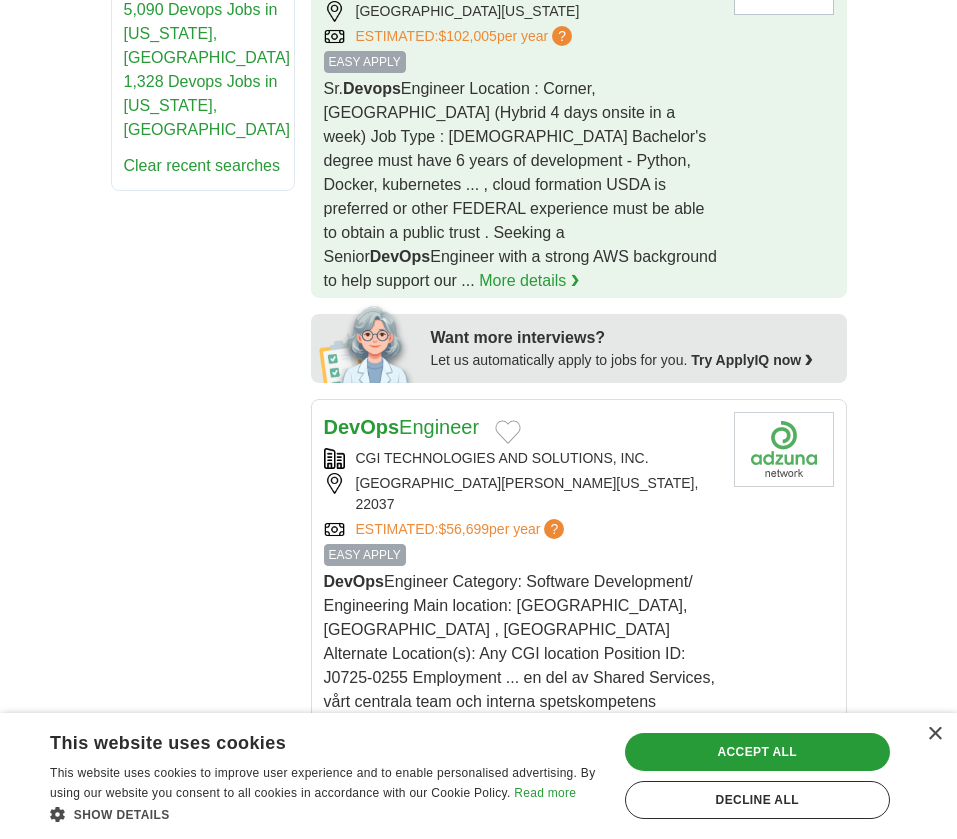 scroll, scrollTop: 1288, scrollLeft: 0, axis: vertical 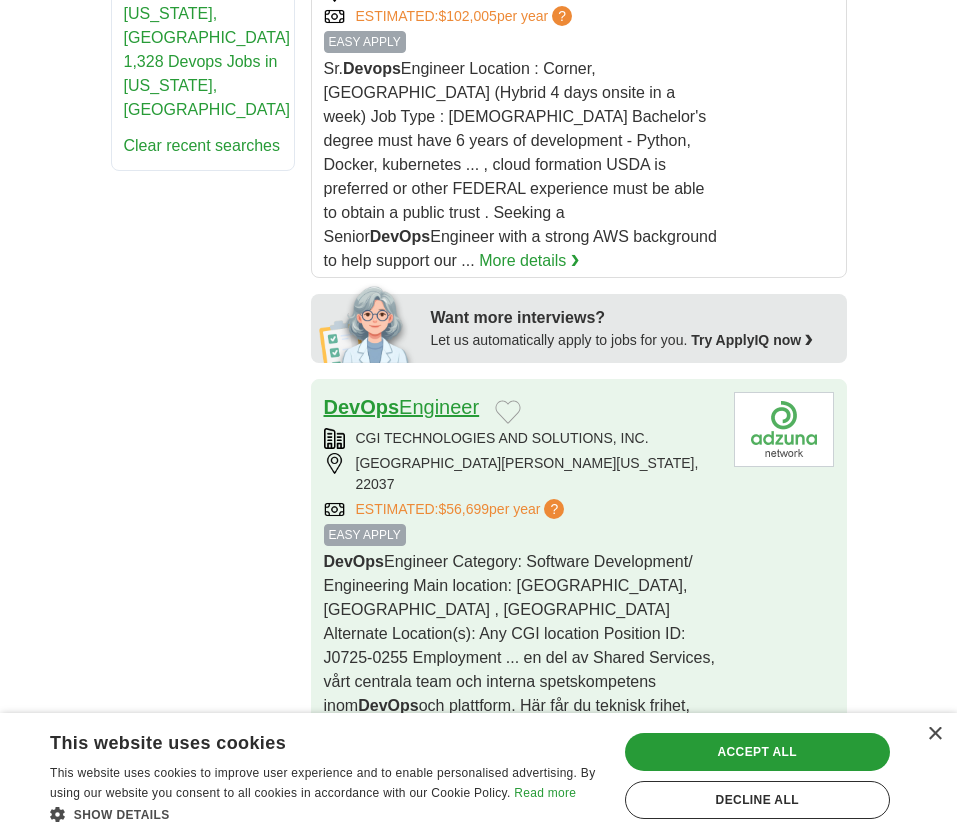 click on "DevOps  Engineer" at bounding box center (402, 407) 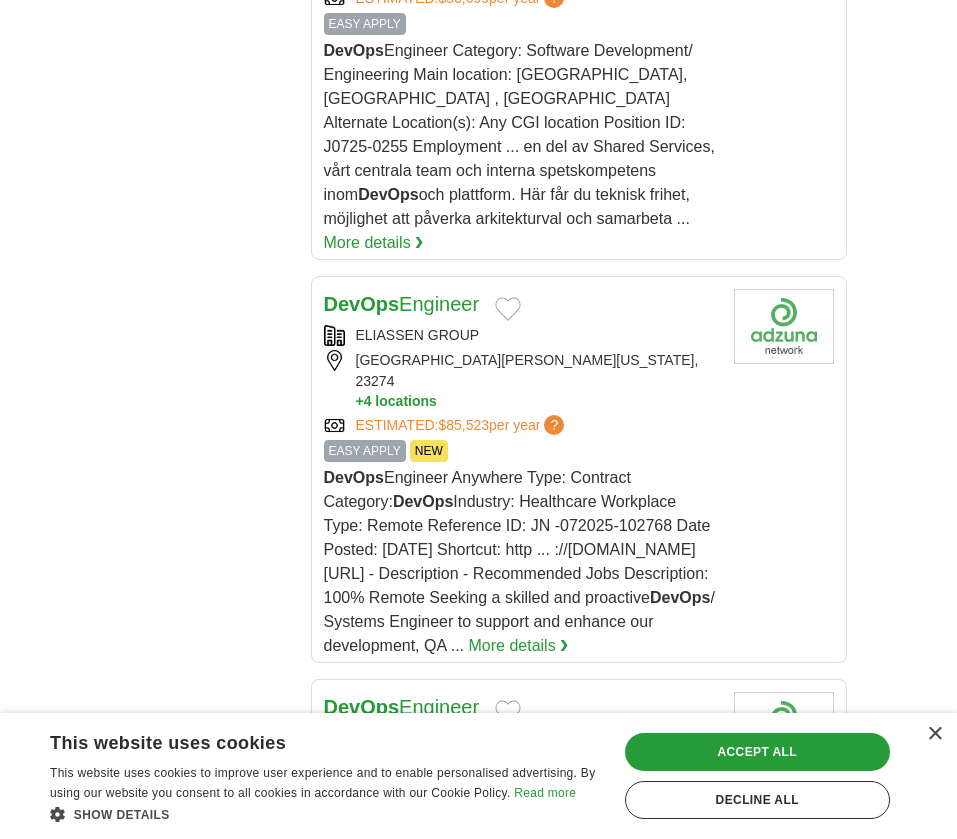 scroll, scrollTop: 1916, scrollLeft: 0, axis: vertical 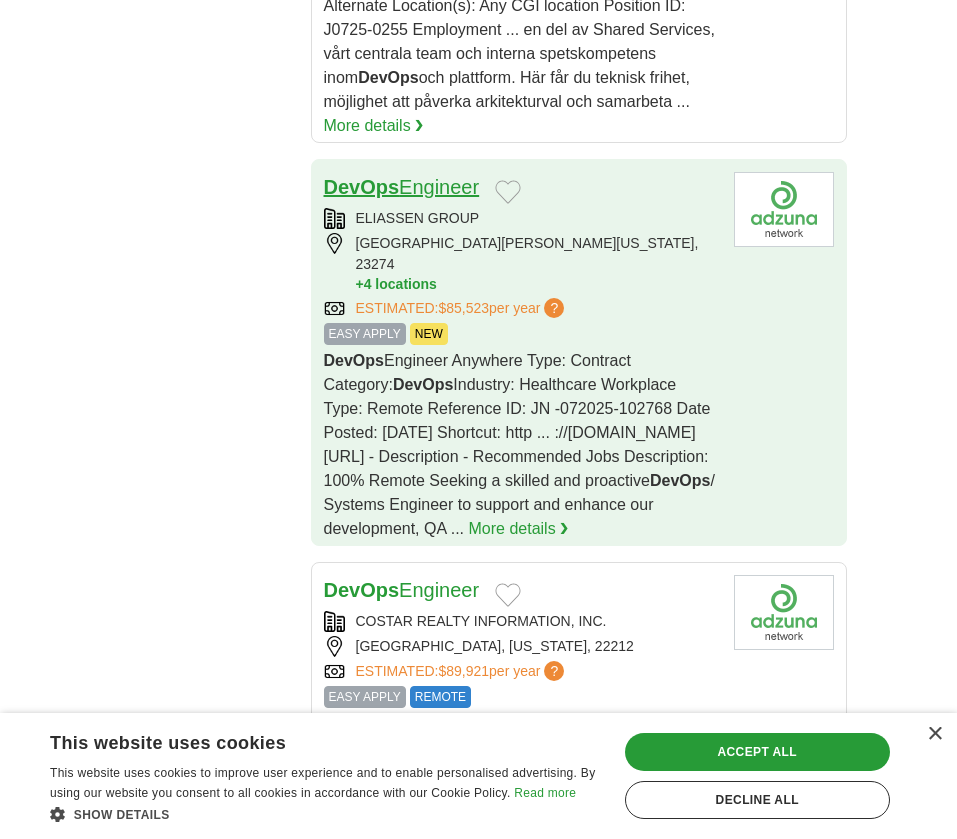 click on "DevOps" at bounding box center (362, 187) 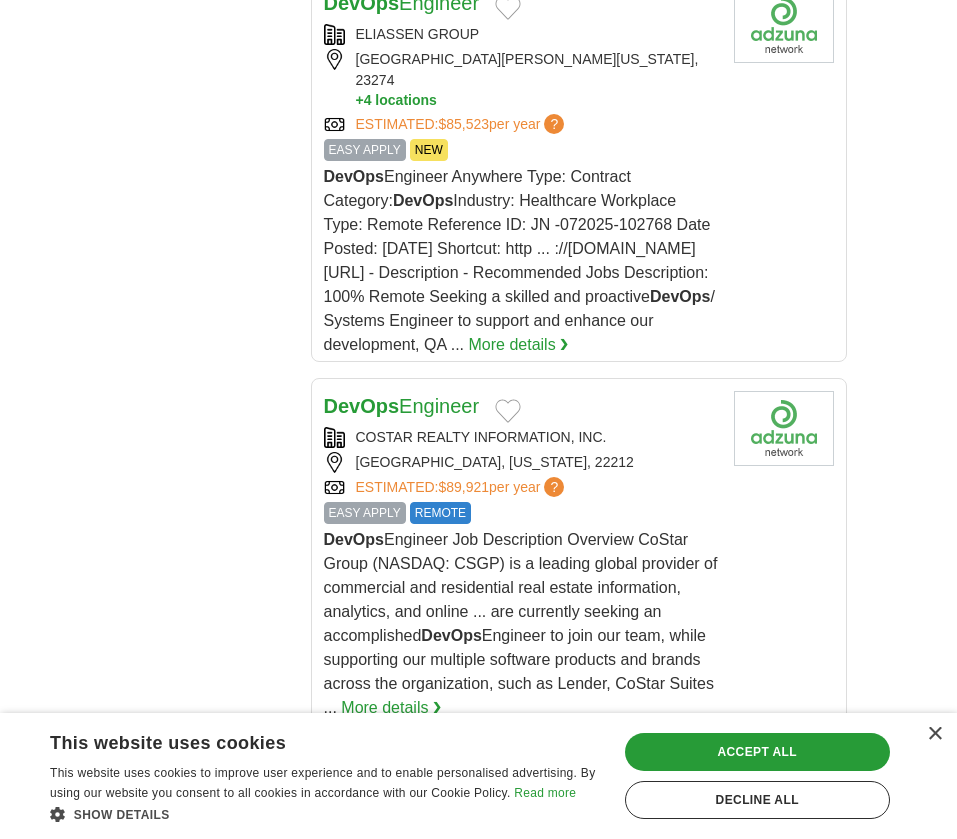 scroll, scrollTop: 2211, scrollLeft: 0, axis: vertical 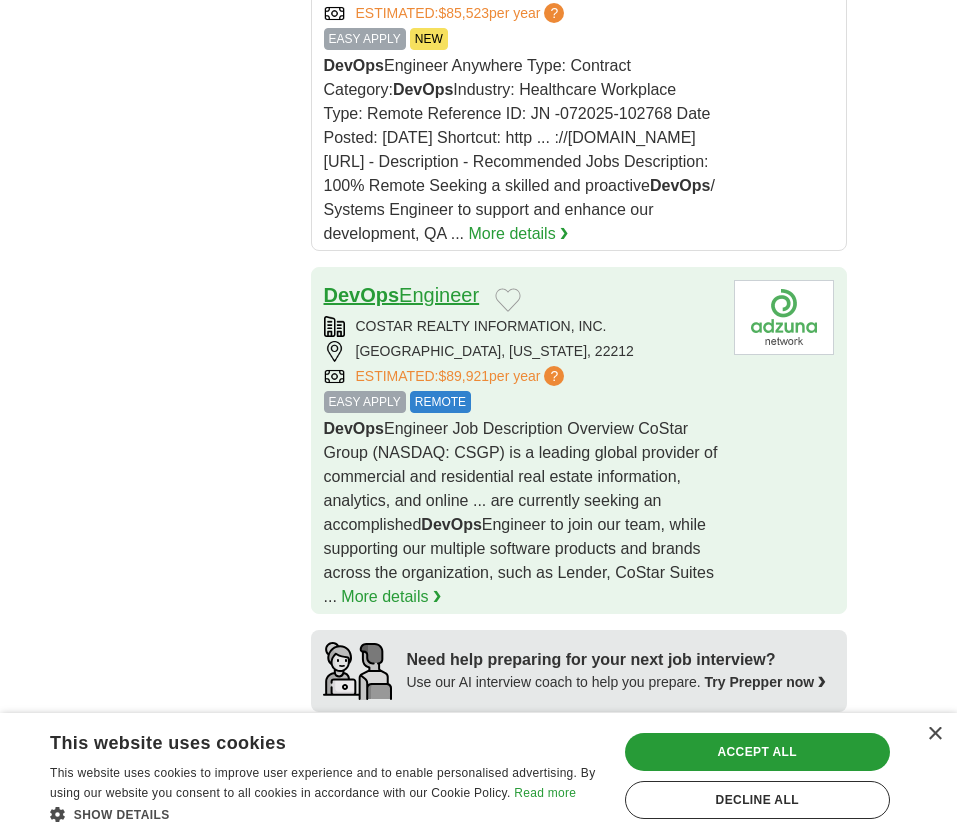 click on "DevOps" at bounding box center [362, 295] 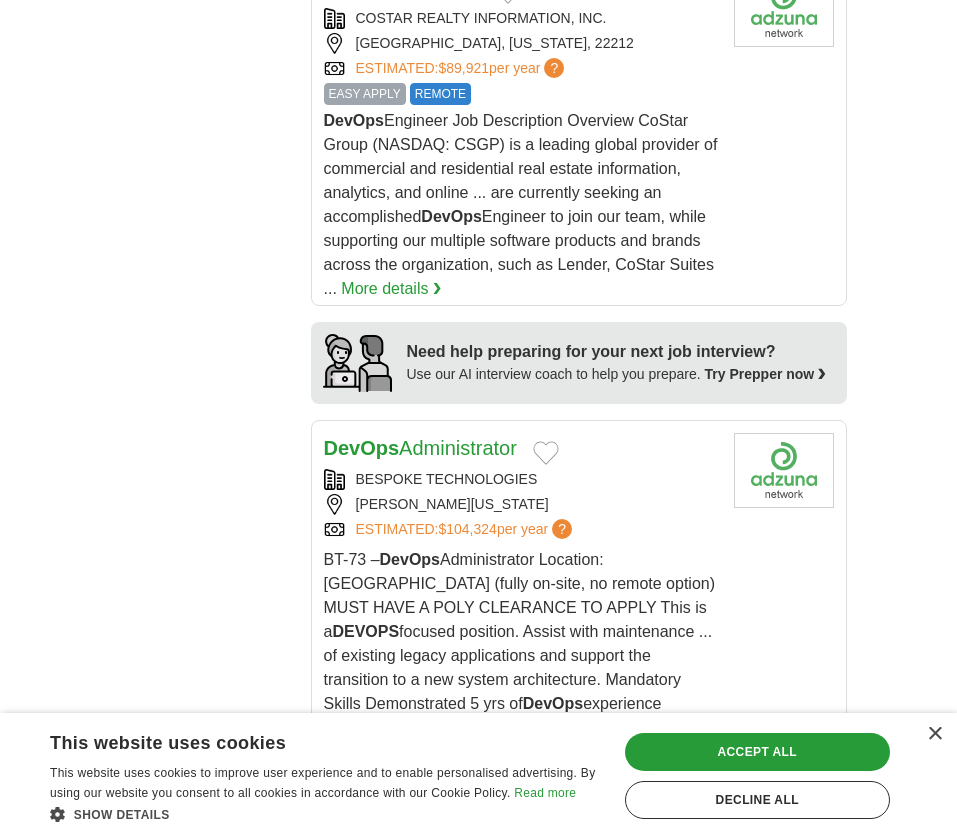 scroll, scrollTop: 2524, scrollLeft: 0, axis: vertical 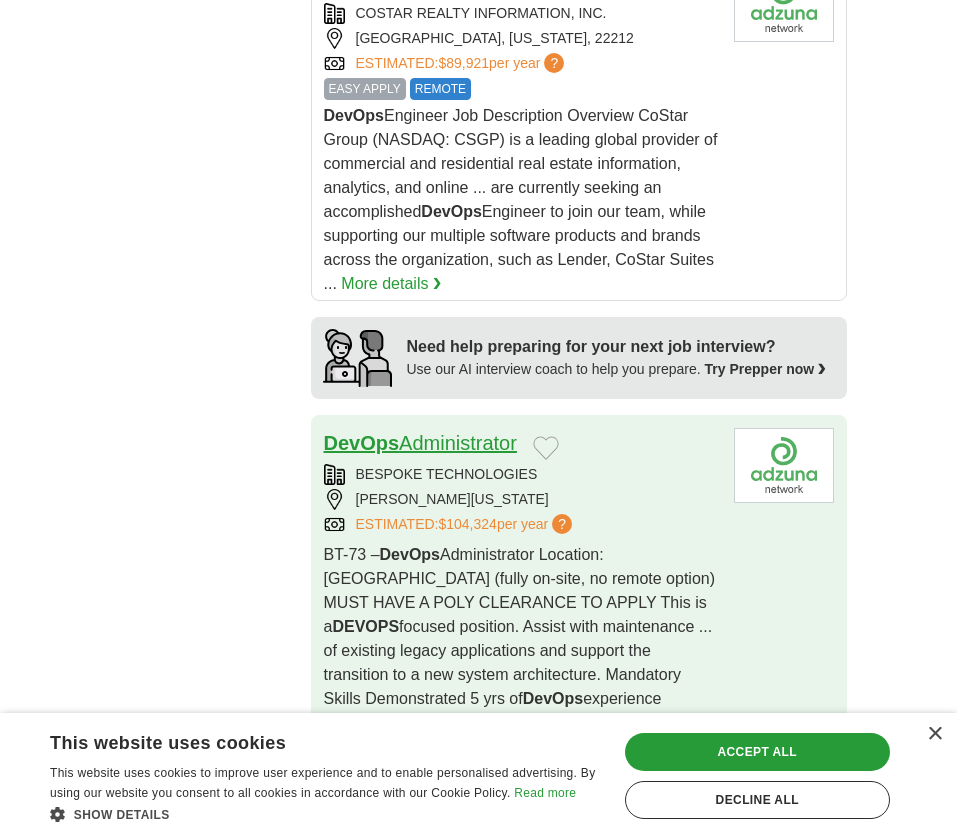 click on "DevOps" at bounding box center [362, 443] 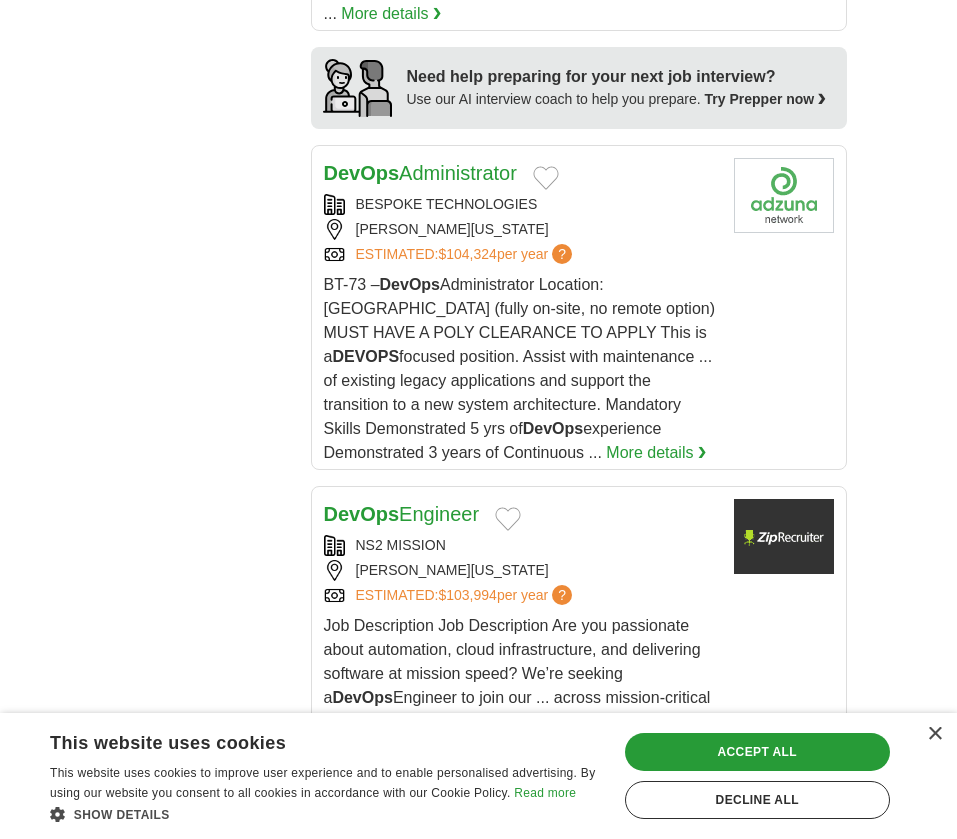 scroll, scrollTop: 2913, scrollLeft: 0, axis: vertical 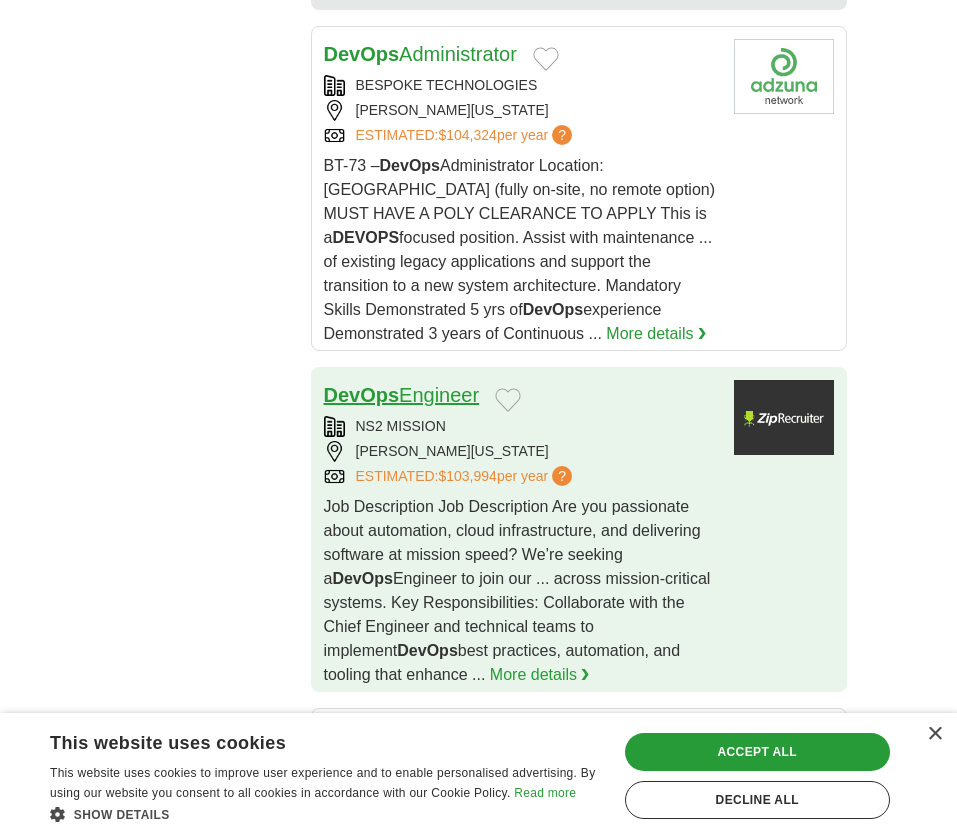 click on "DevOps" at bounding box center (362, 395) 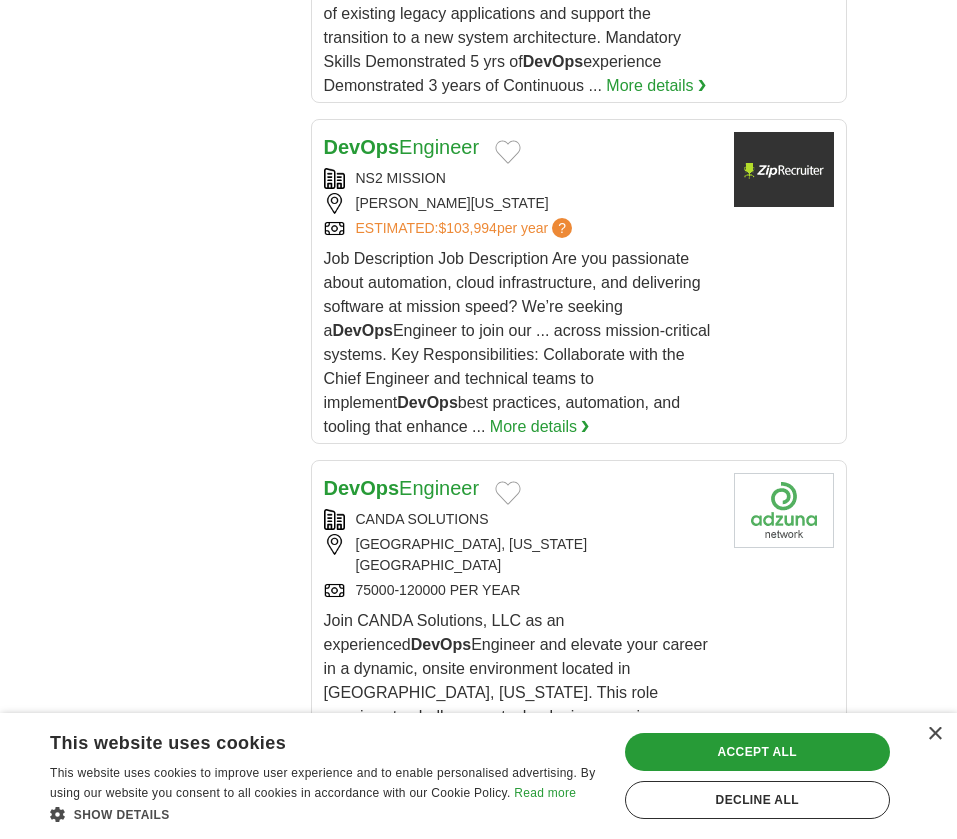 scroll, scrollTop: 3217, scrollLeft: 0, axis: vertical 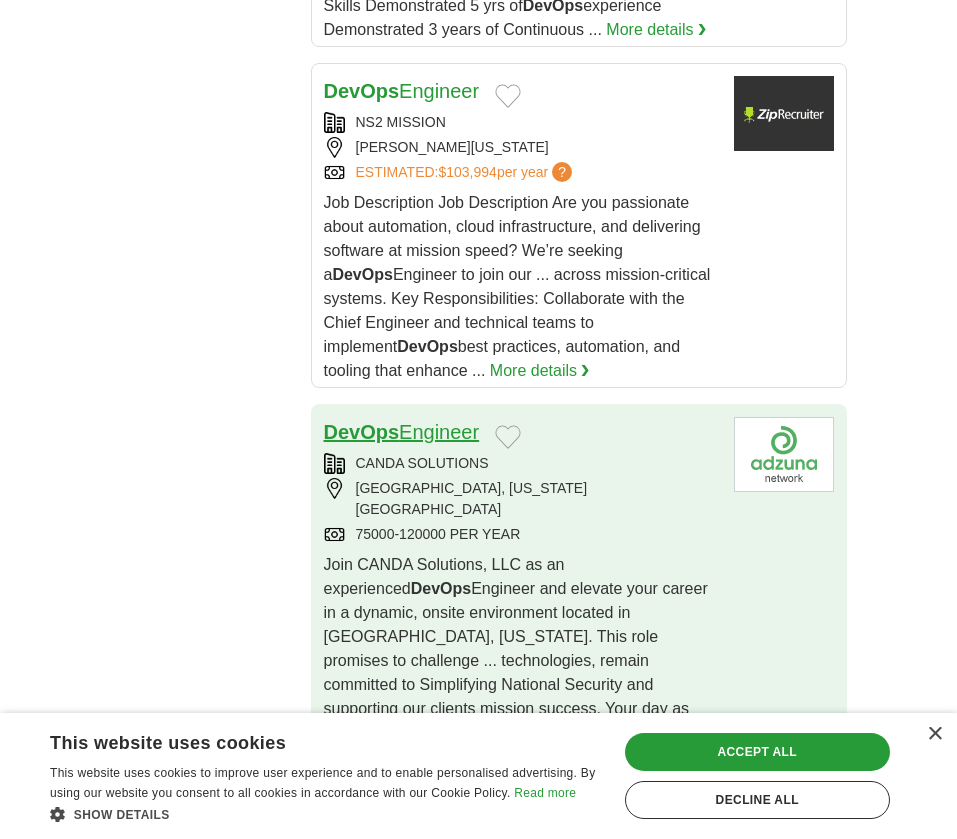 click on "DevOps" at bounding box center [362, 432] 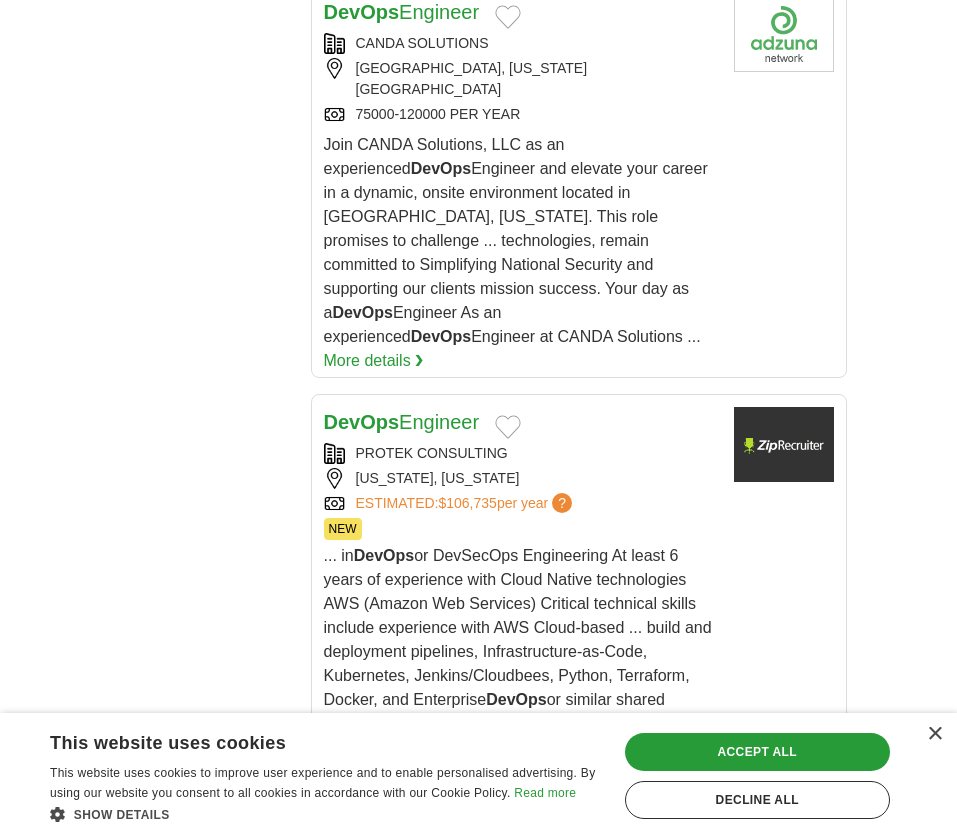 scroll, scrollTop: 3810, scrollLeft: 0, axis: vertical 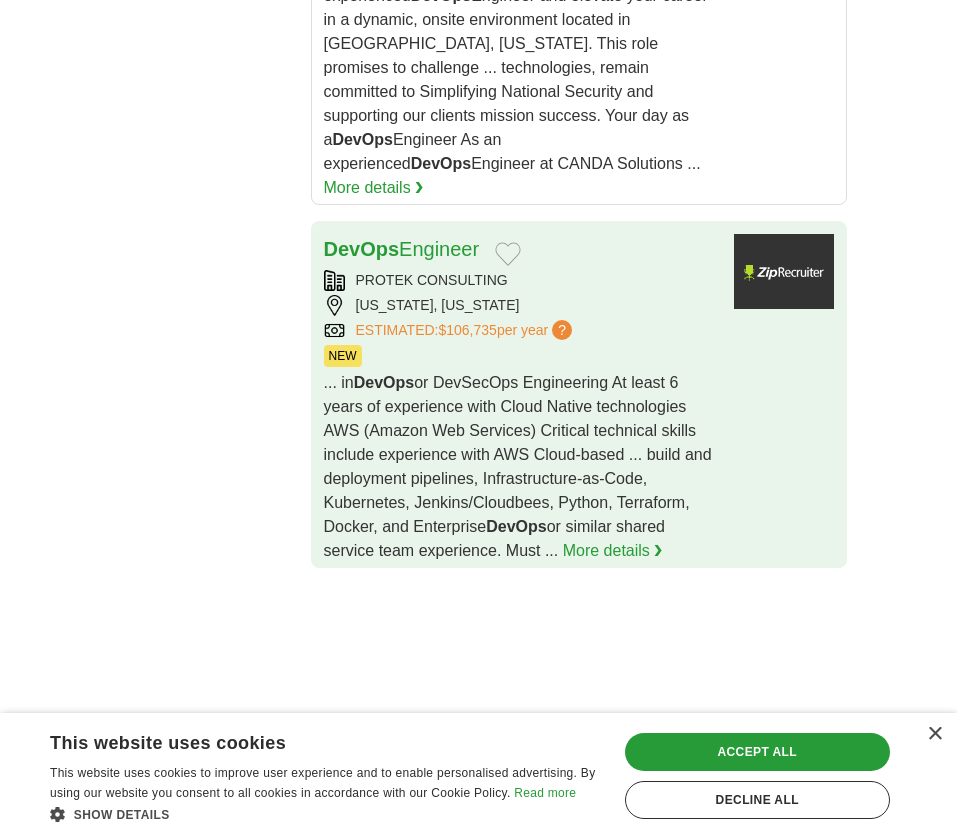 click on "...  in  DevOps  or DevSecOps Engineering At least 6 years of experience with Cloud Native technologies AWS (Amazon Web Services) Critical technical skills include experience with AWS Cloud-based ...  build and deployment pipelines, Infrastructure-as-Code, Kubernetes, Jenkins/Cloudbees, Python, Terraform, Docker, and Enterprise  DevOps  or similar shared service team experience. Must ..." at bounding box center (518, 466) 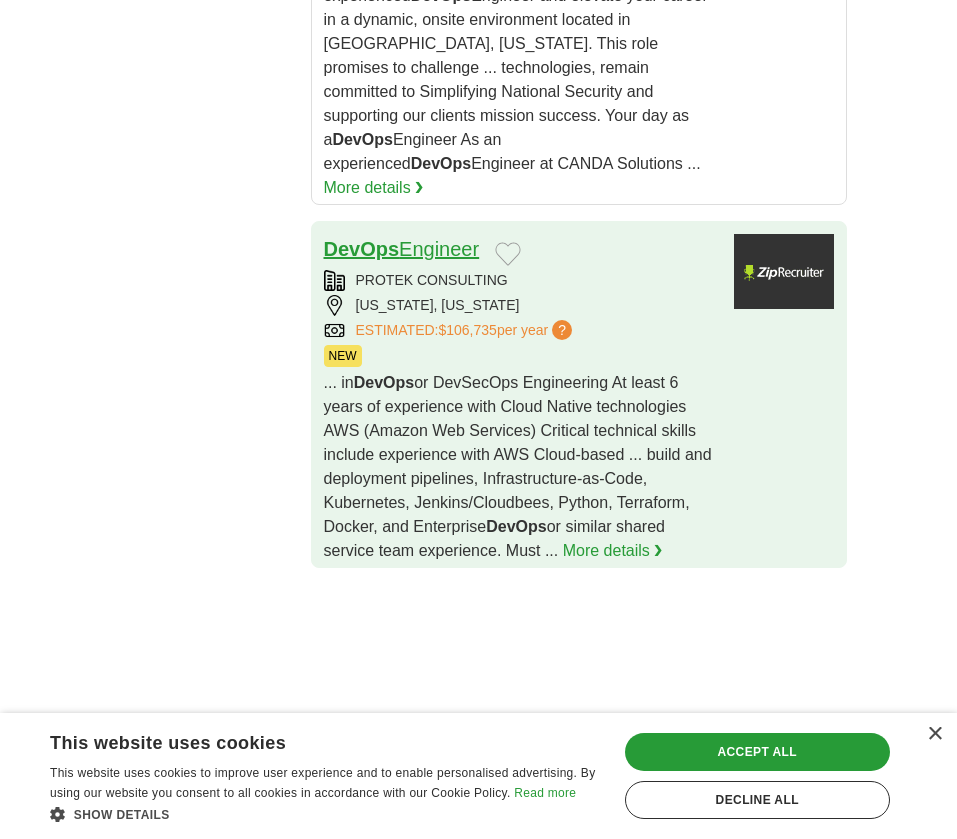 click on "DevOps  Engineer" at bounding box center [402, 249] 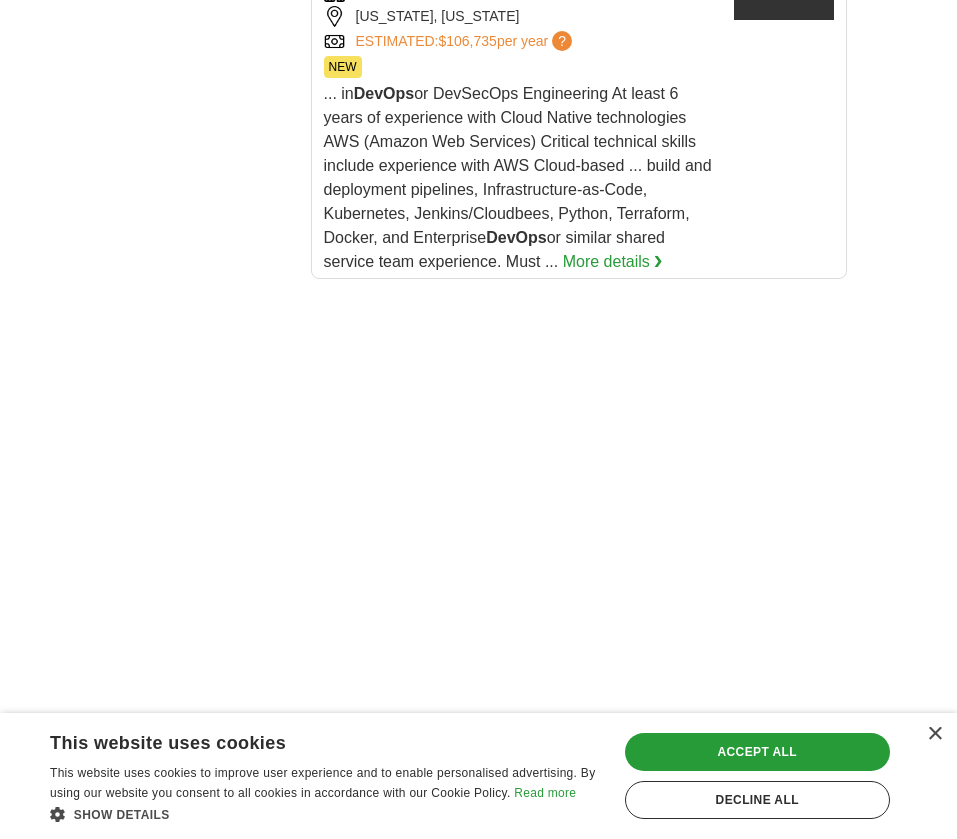 scroll, scrollTop: 4103, scrollLeft: 0, axis: vertical 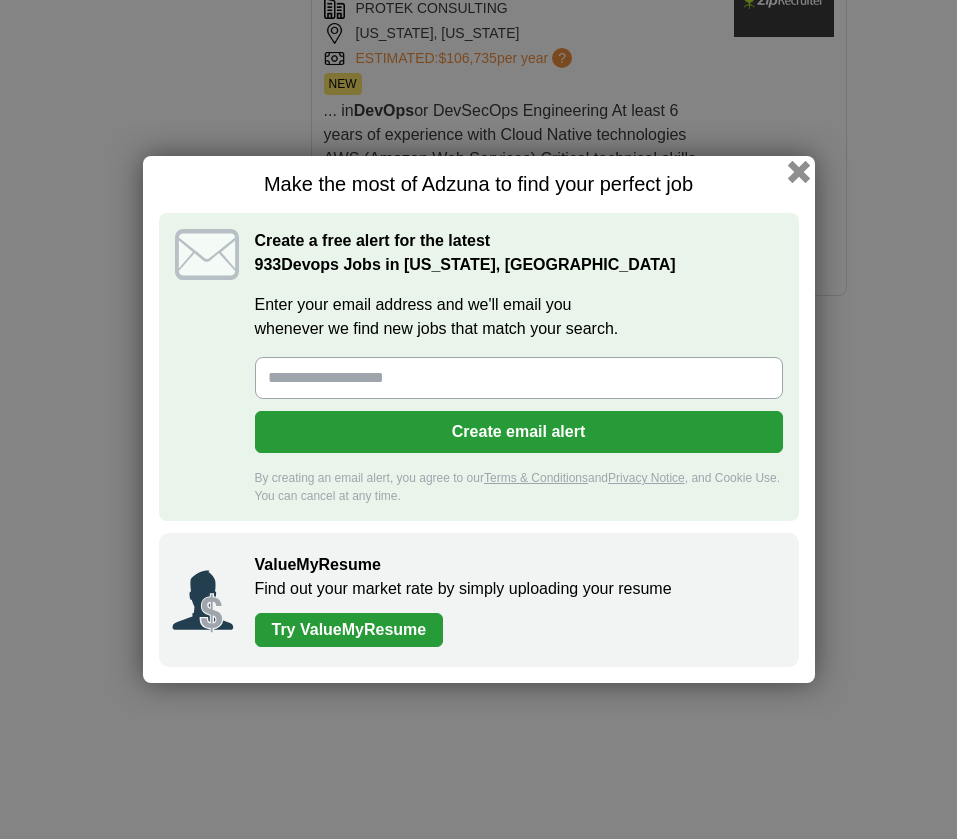 click at bounding box center [798, 172] 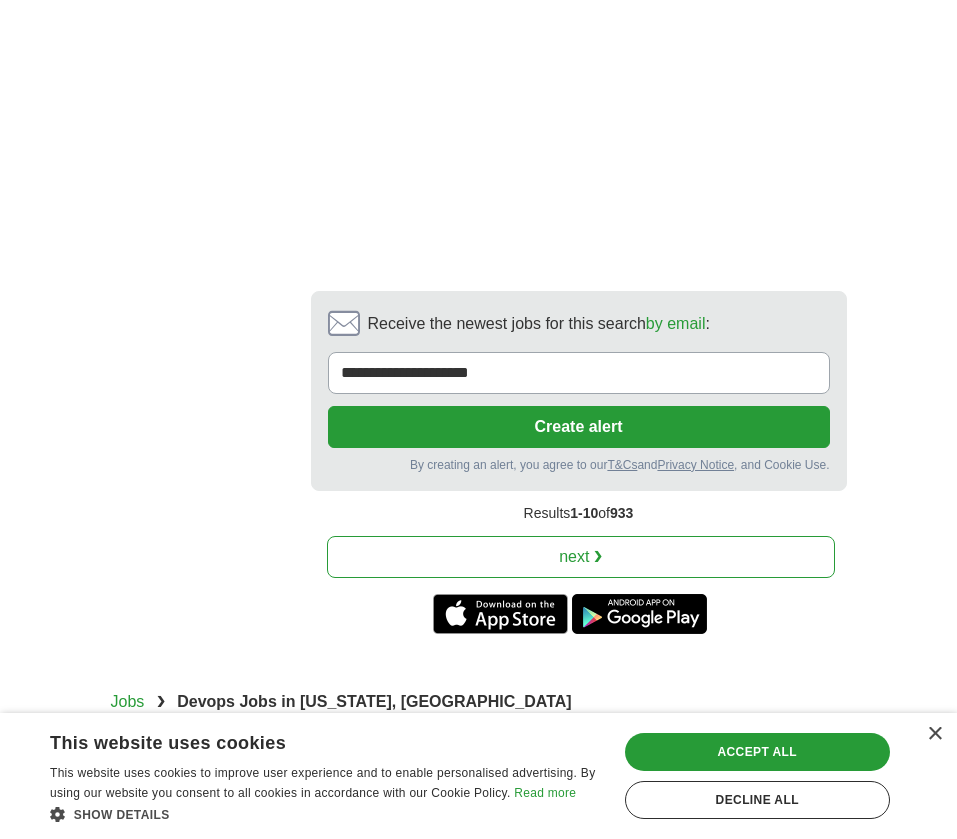 scroll, scrollTop: 5275, scrollLeft: 0, axis: vertical 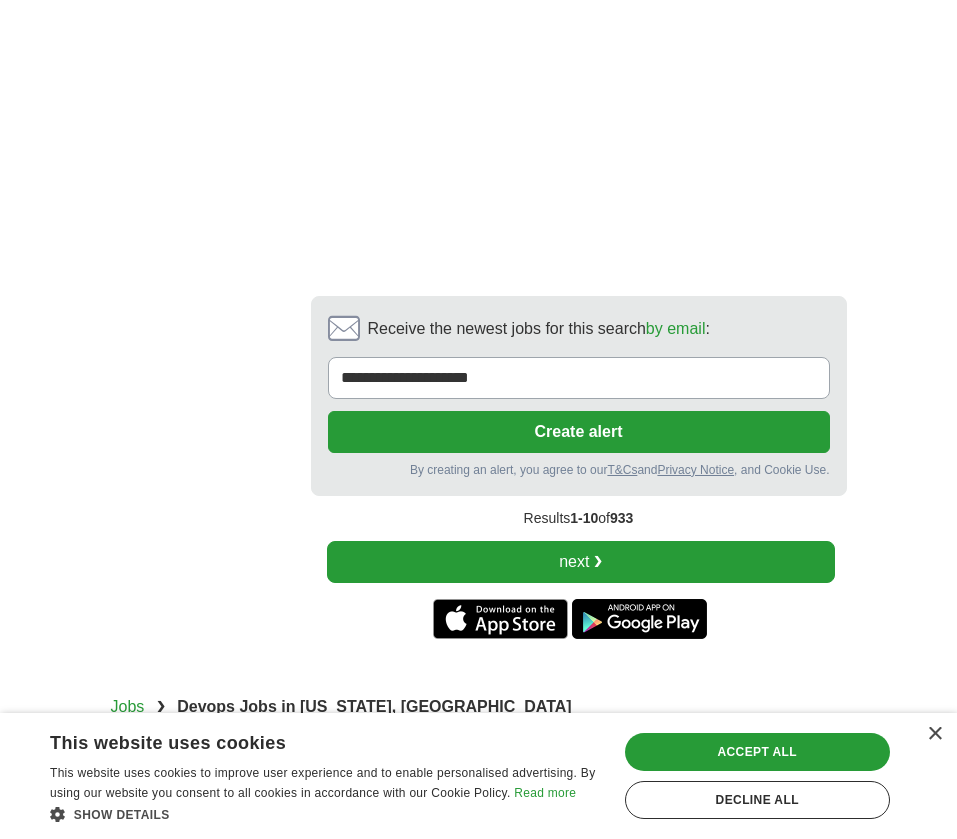 click on "next ❯" at bounding box center (581, 562) 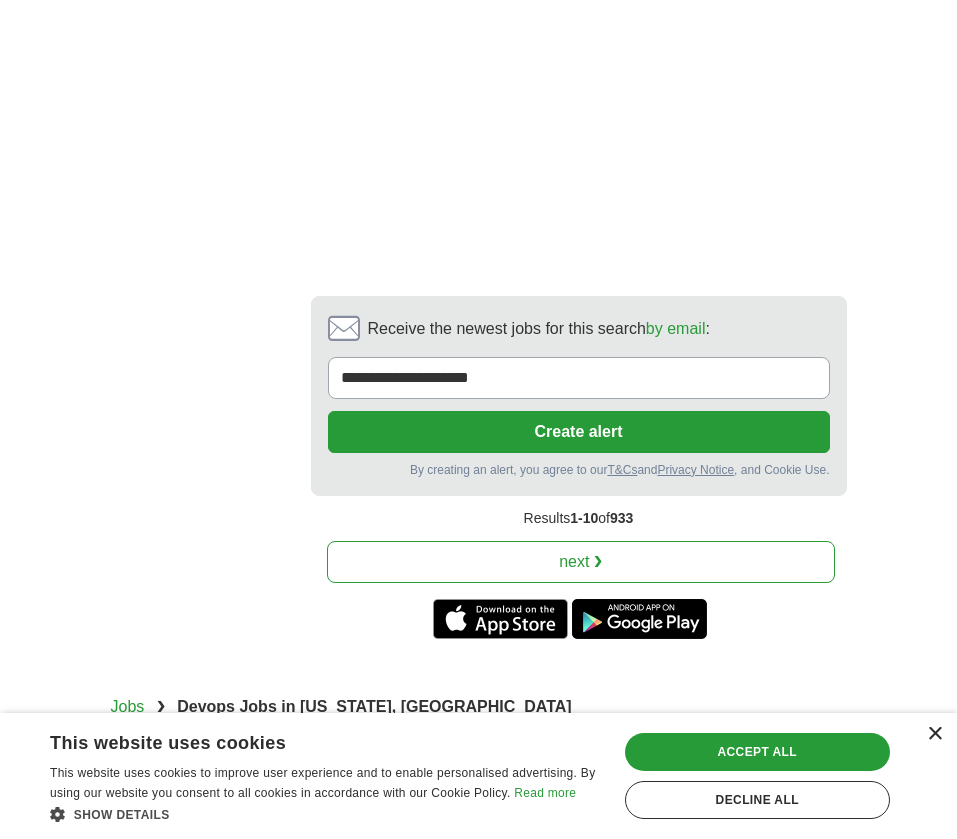 click on "×" at bounding box center [934, 734] 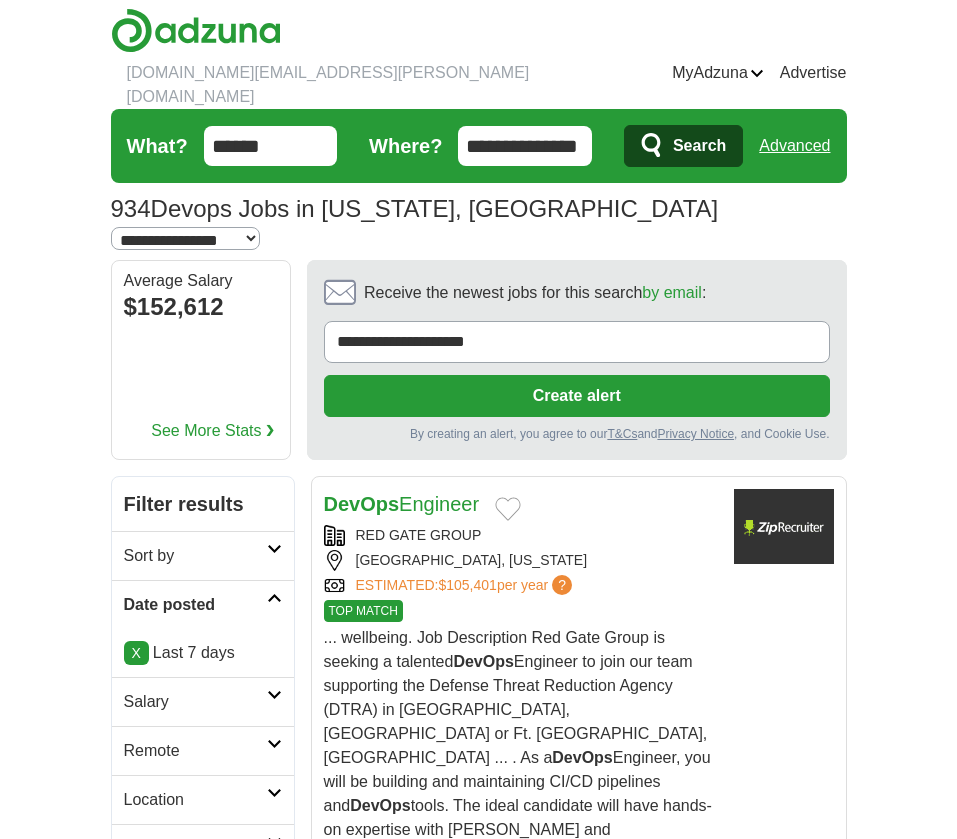 scroll, scrollTop: 0, scrollLeft: 0, axis: both 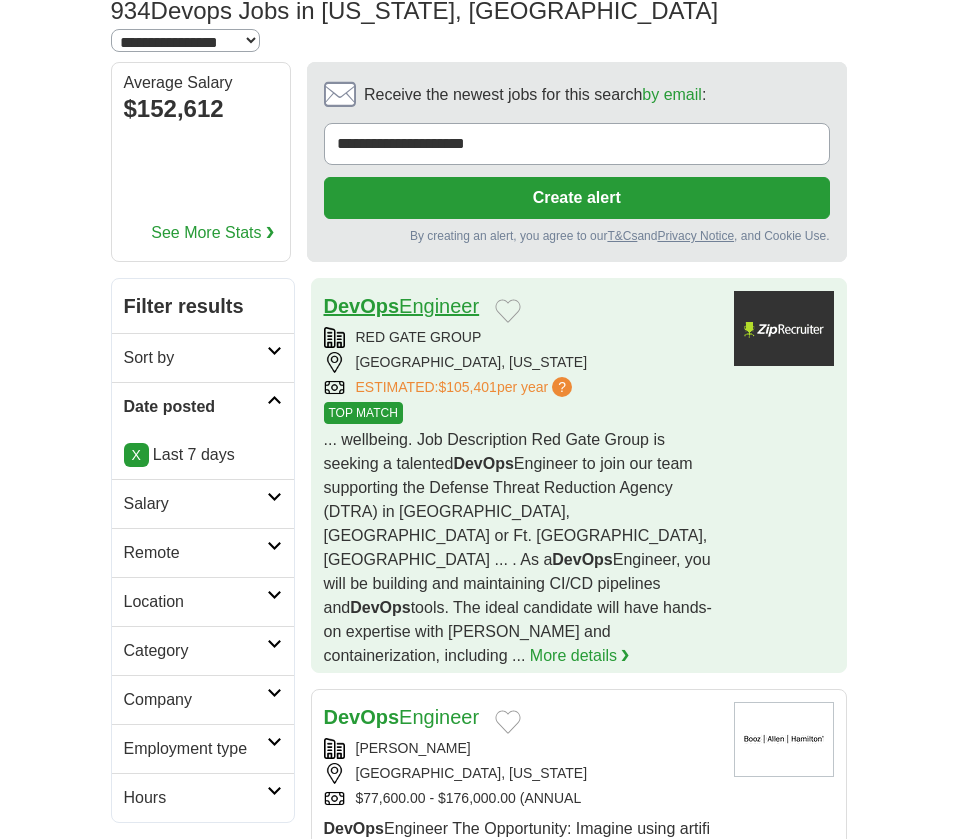 click on "DevOps  Engineer" at bounding box center [402, 306] 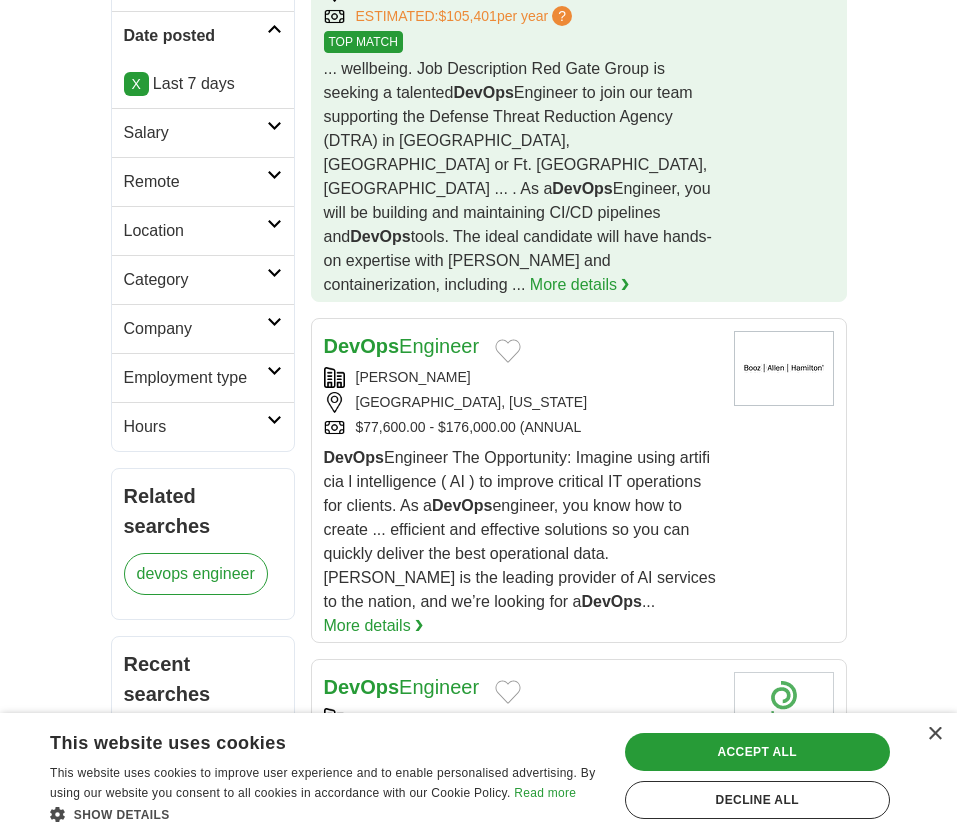 scroll, scrollTop: 593, scrollLeft: 0, axis: vertical 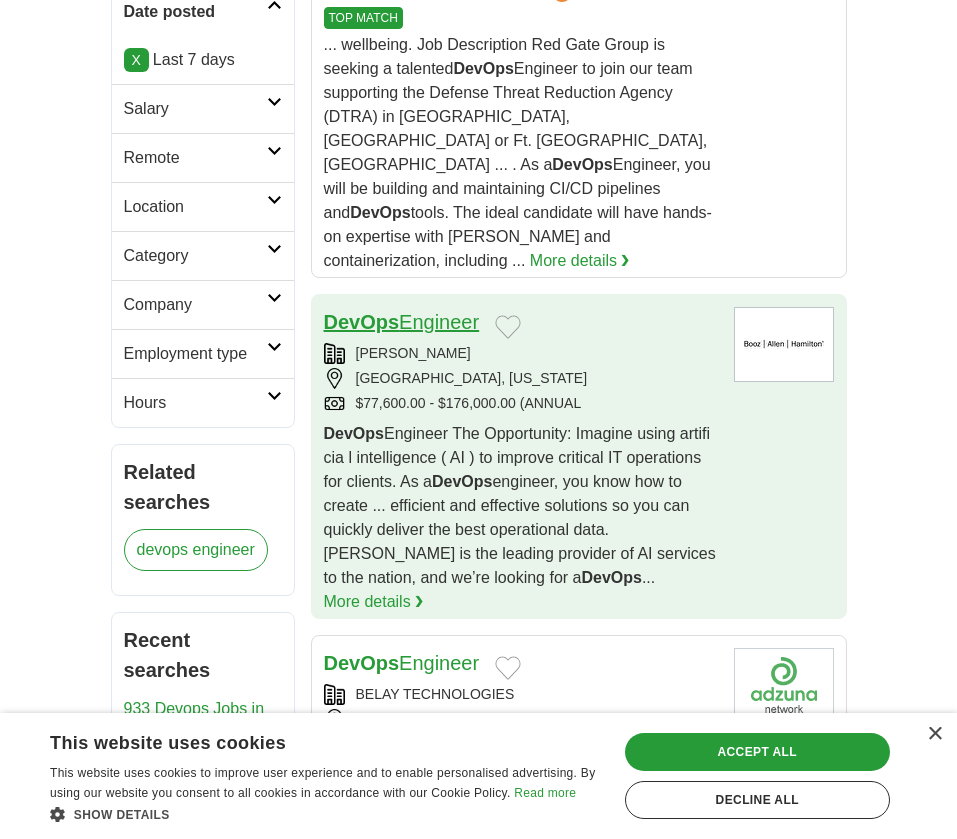 click on "DevOps  Engineer" at bounding box center (402, 322) 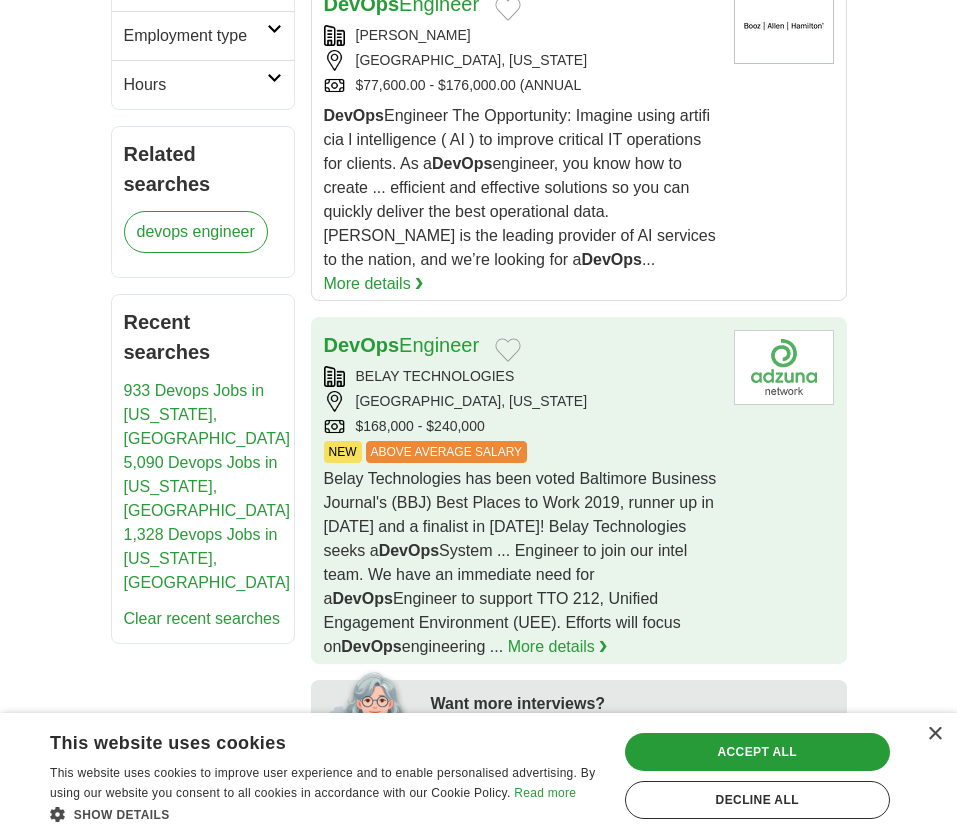 scroll, scrollTop: 922, scrollLeft: 0, axis: vertical 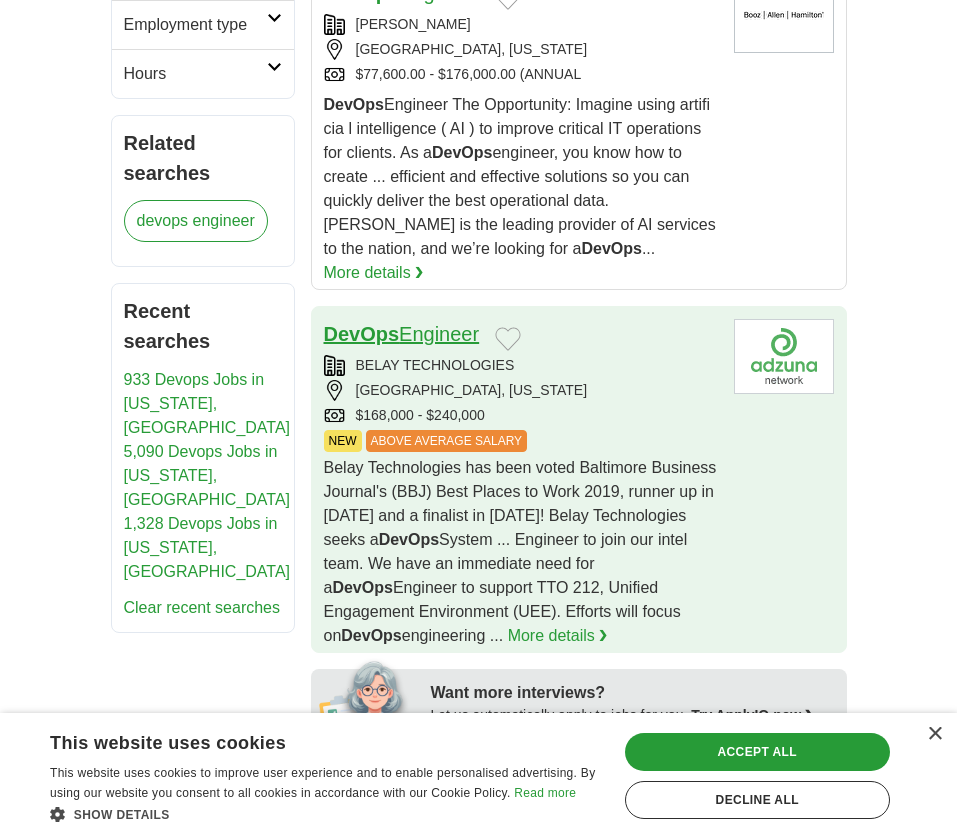 click on "DevOps" at bounding box center (362, 334) 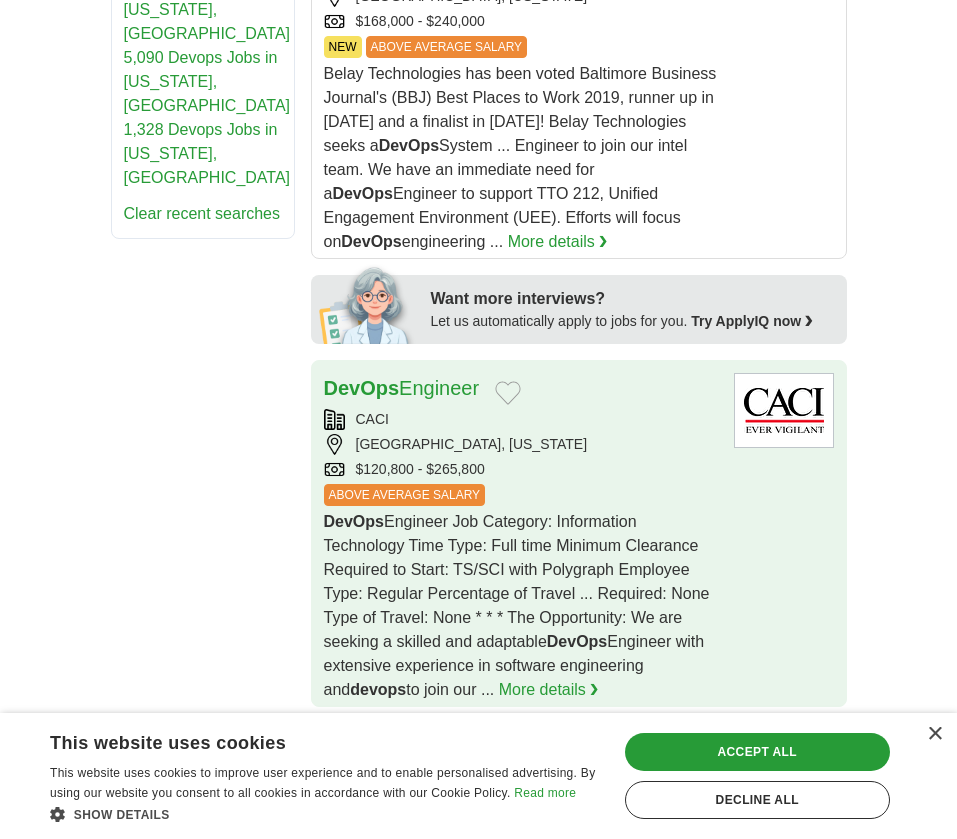 scroll, scrollTop: 1322, scrollLeft: 0, axis: vertical 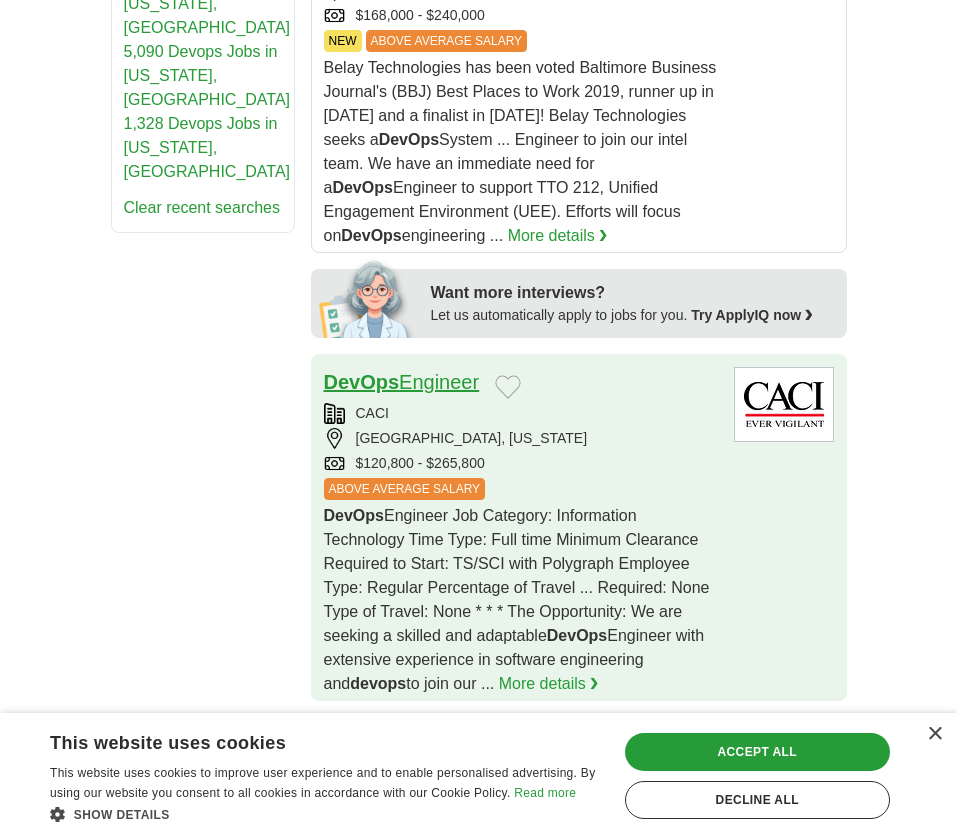 click on "DevOps" at bounding box center [362, 382] 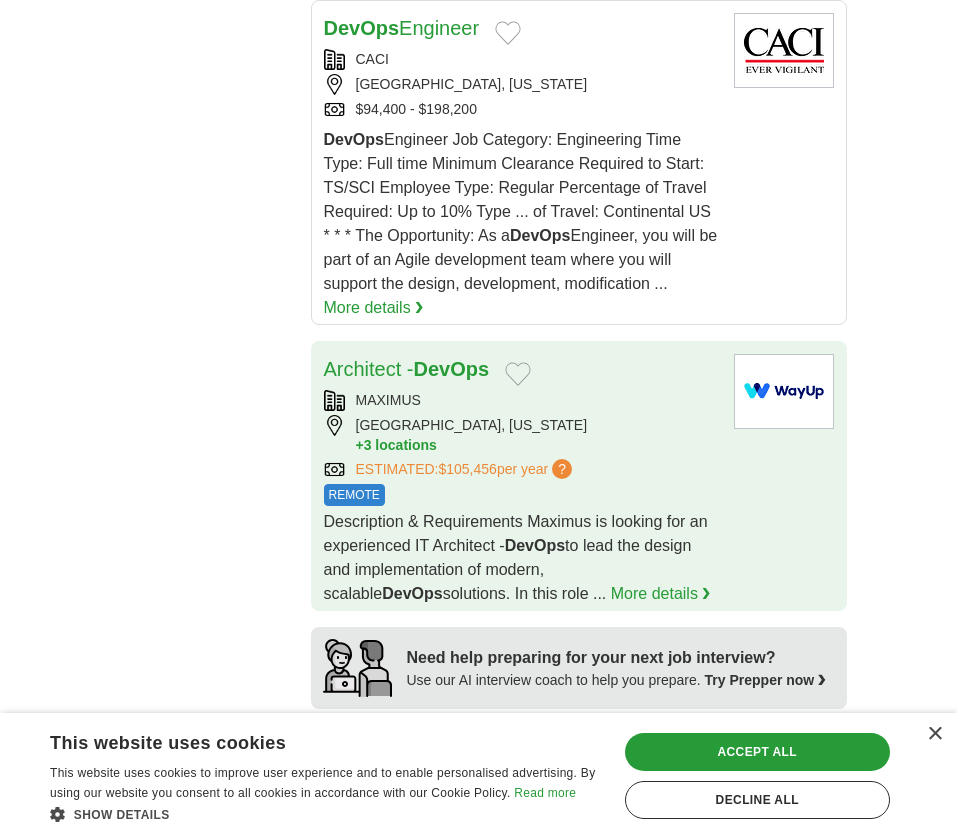 scroll, scrollTop: 2071, scrollLeft: 0, axis: vertical 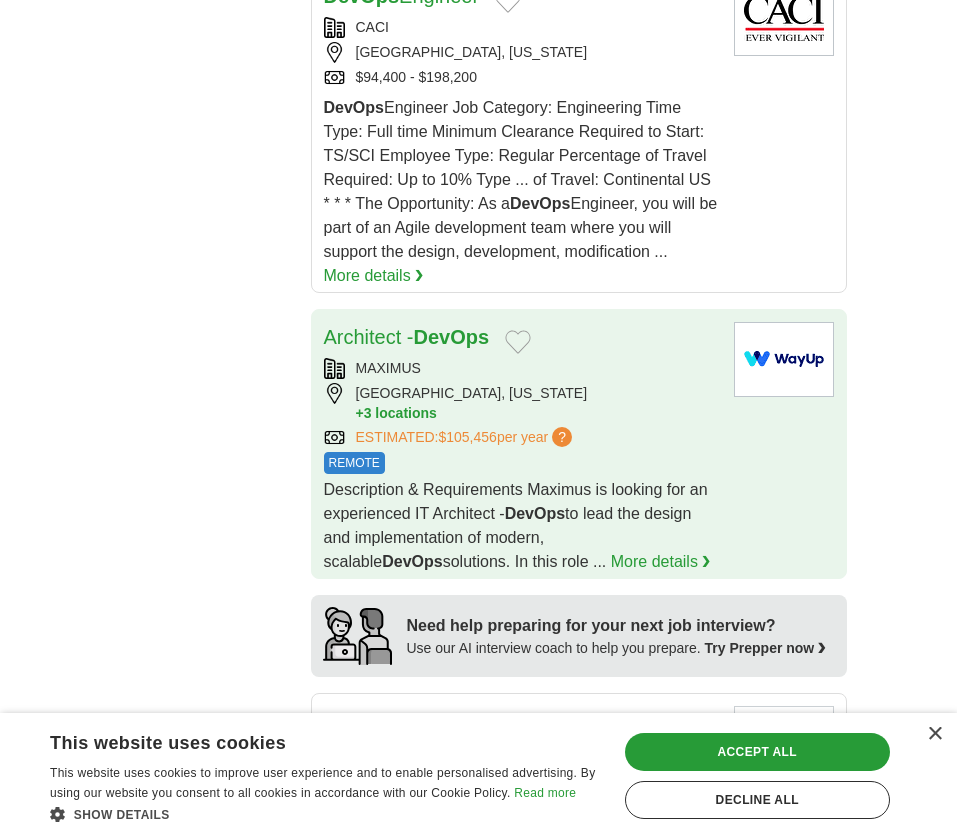 click on "Architect -  DevOps" at bounding box center [407, 338] 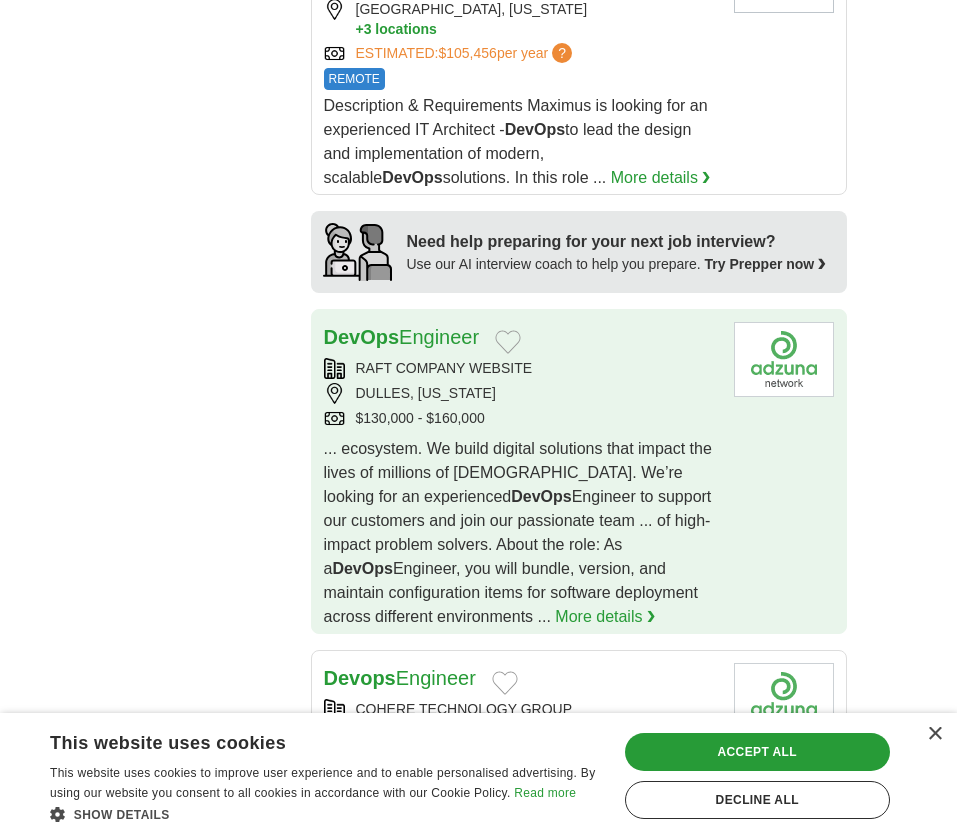scroll, scrollTop: 2459, scrollLeft: 0, axis: vertical 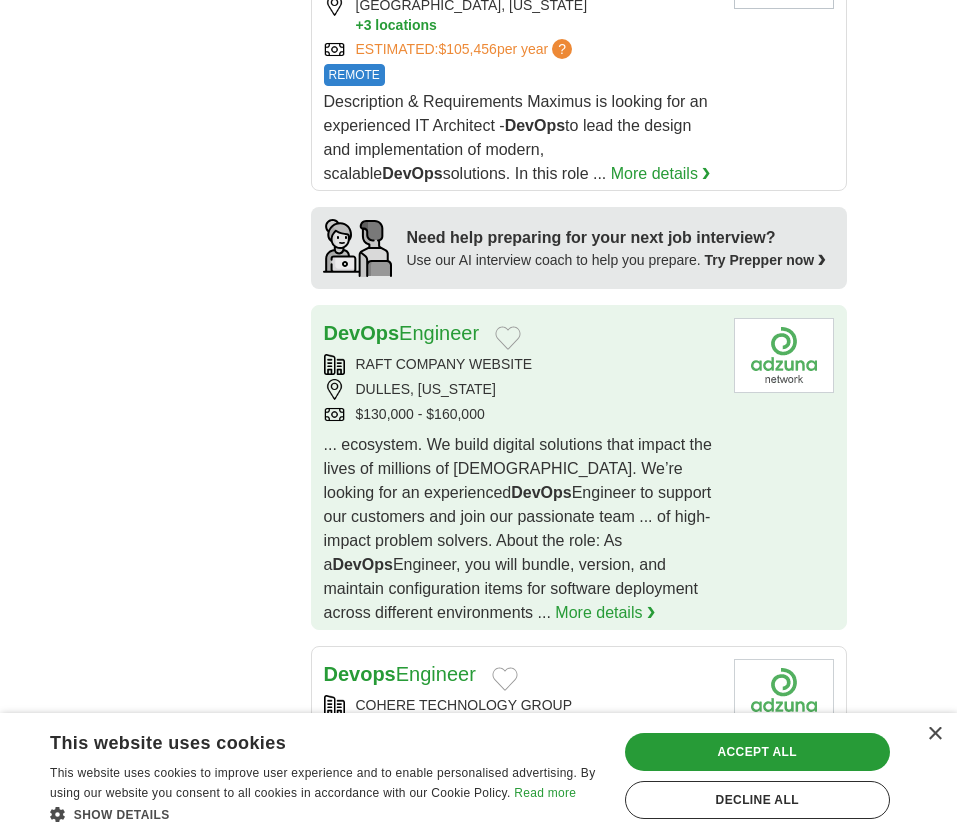 click on "DevOps  Engineer" at bounding box center [402, 334] 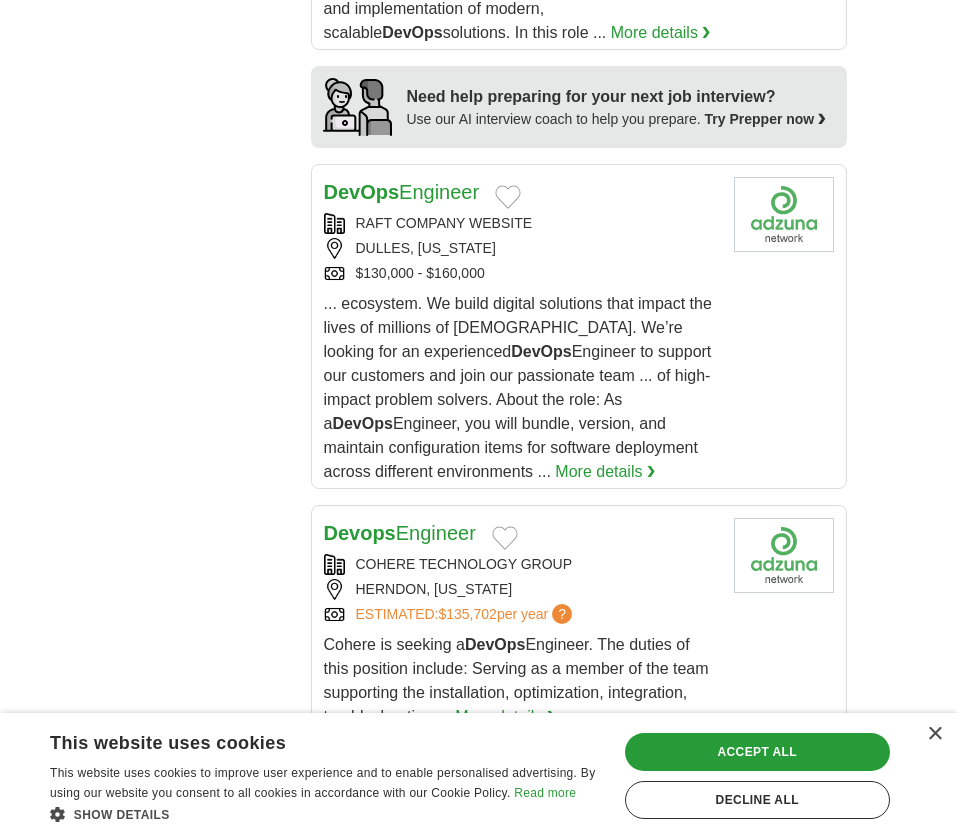 scroll, scrollTop: 2711, scrollLeft: 0, axis: vertical 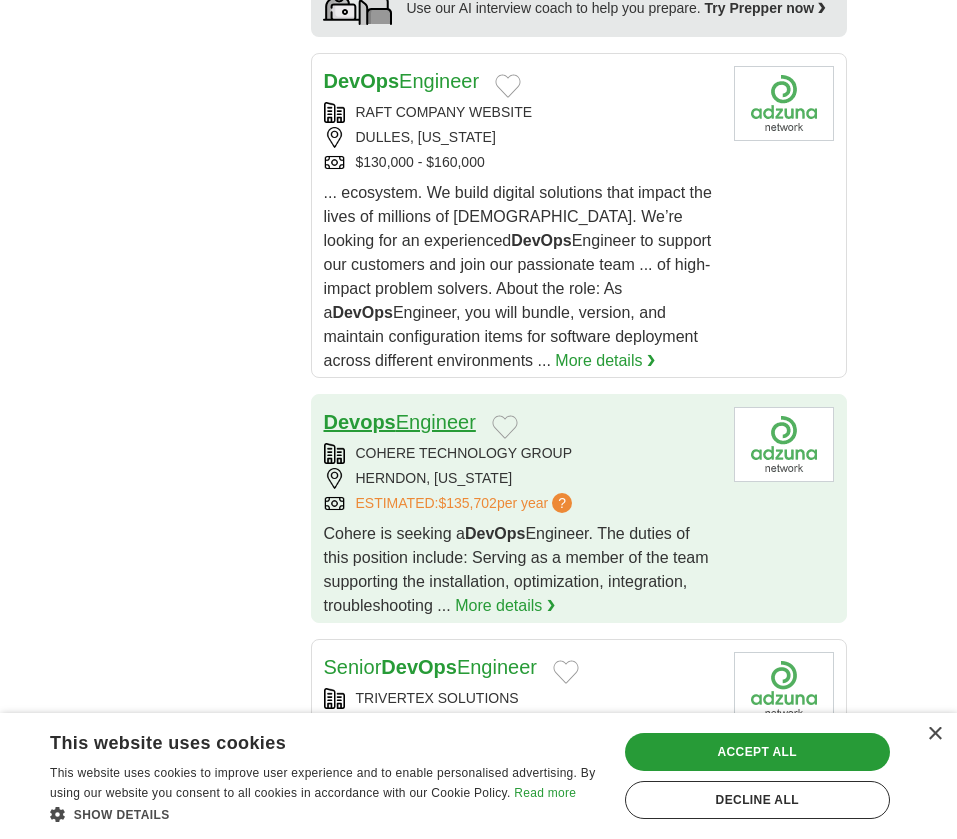 click on "Devops" at bounding box center [360, 422] 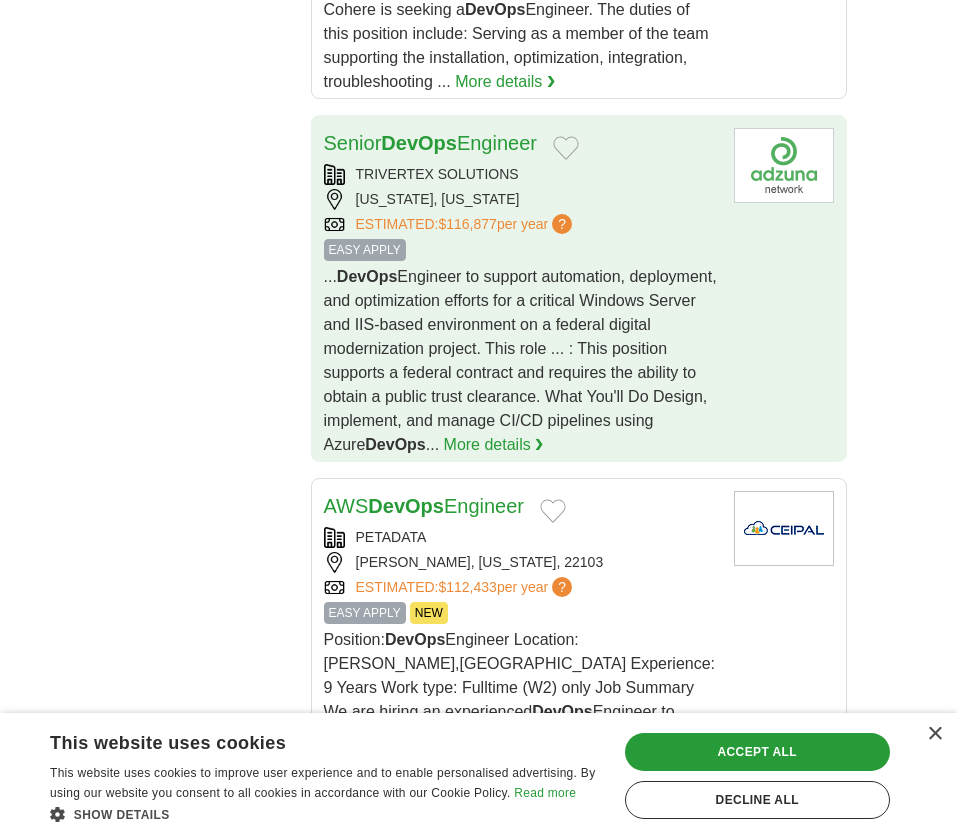 scroll, scrollTop: 3415, scrollLeft: 0, axis: vertical 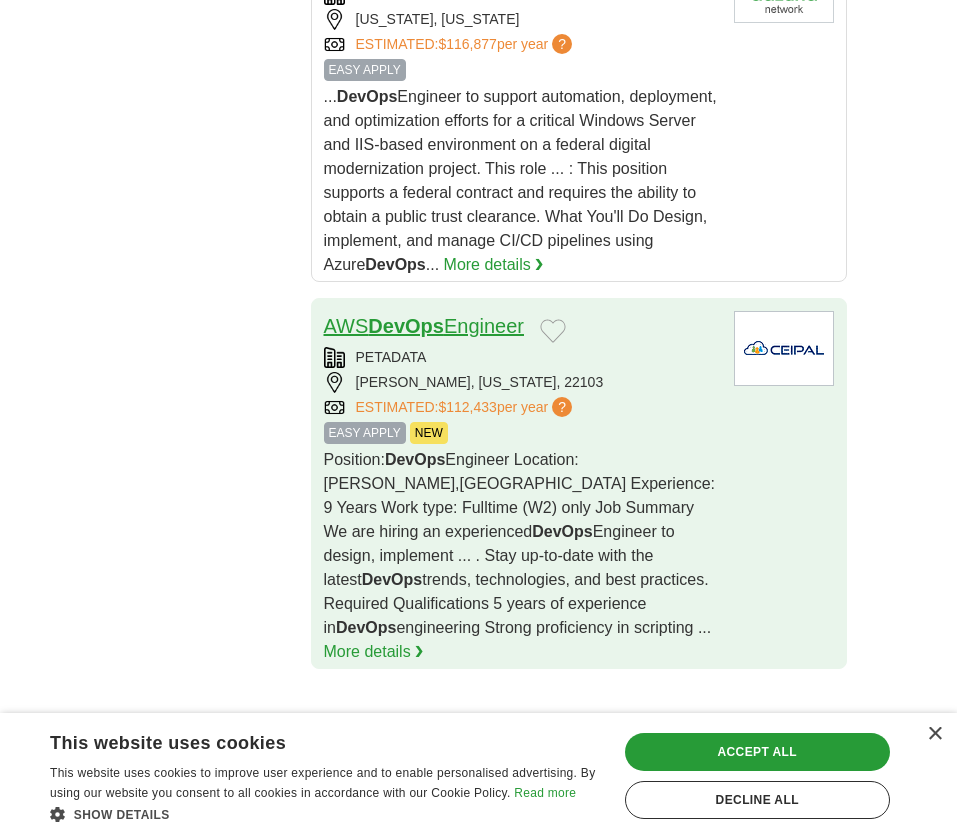 click on "DevOps" at bounding box center (406, 326) 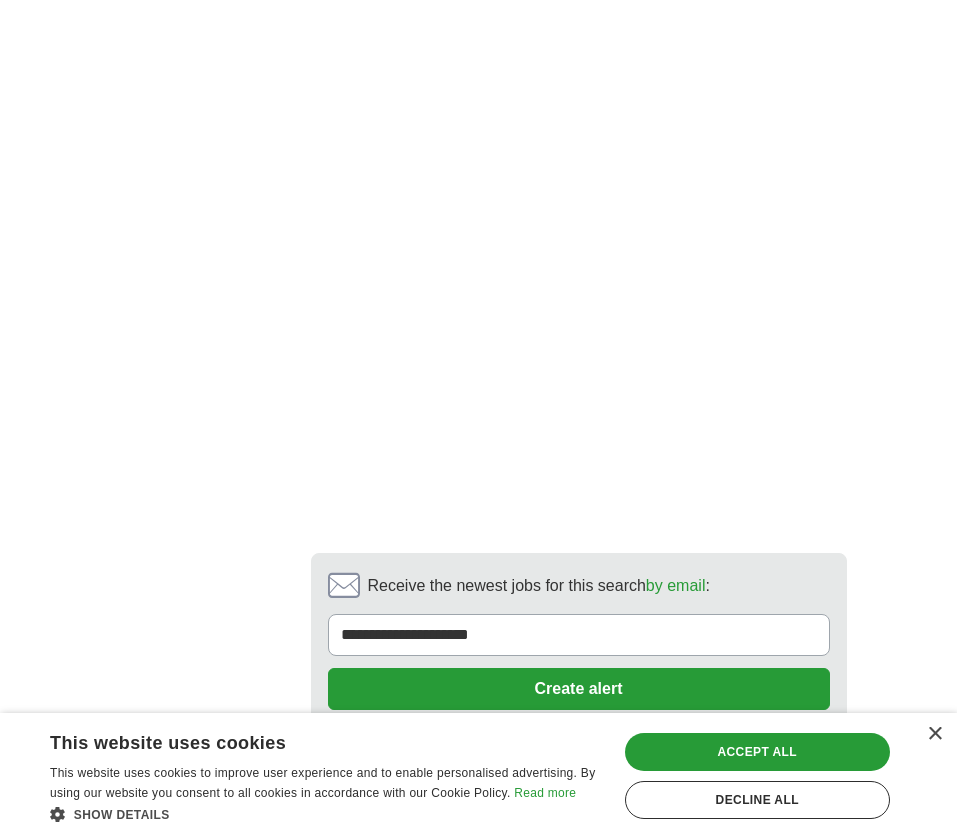 scroll, scrollTop: 4714, scrollLeft: 0, axis: vertical 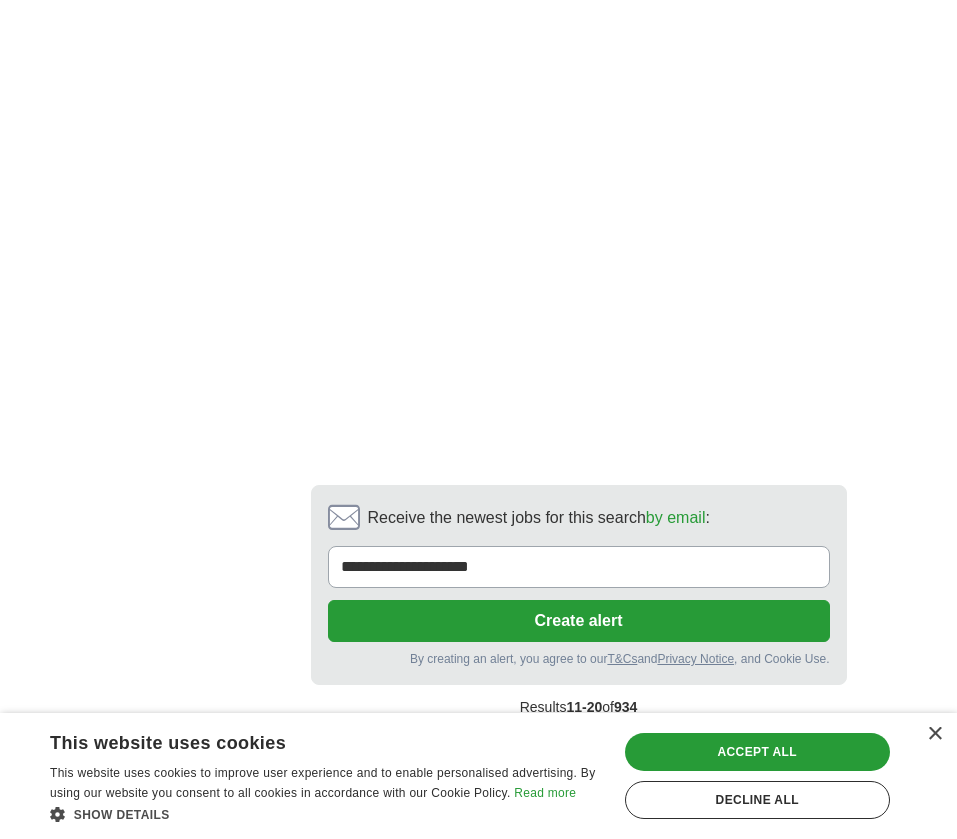 click on "next ❯" at bounding box center (716, 751) 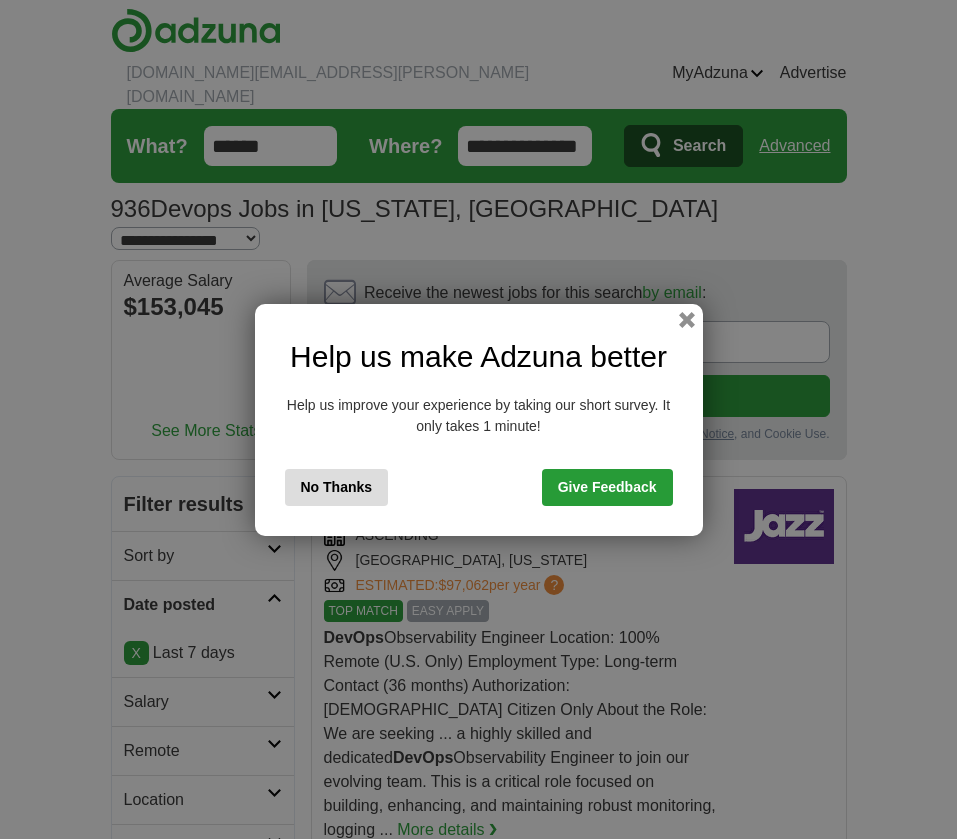 scroll, scrollTop: 0, scrollLeft: 0, axis: both 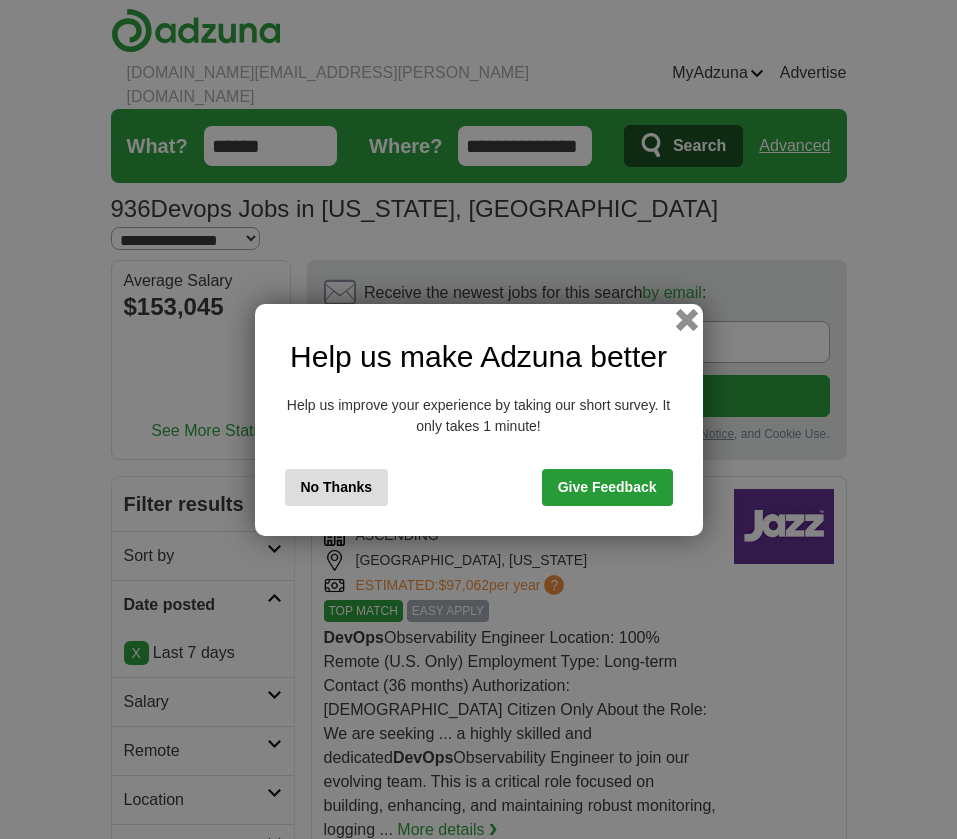 click at bounding box center [686, 319] 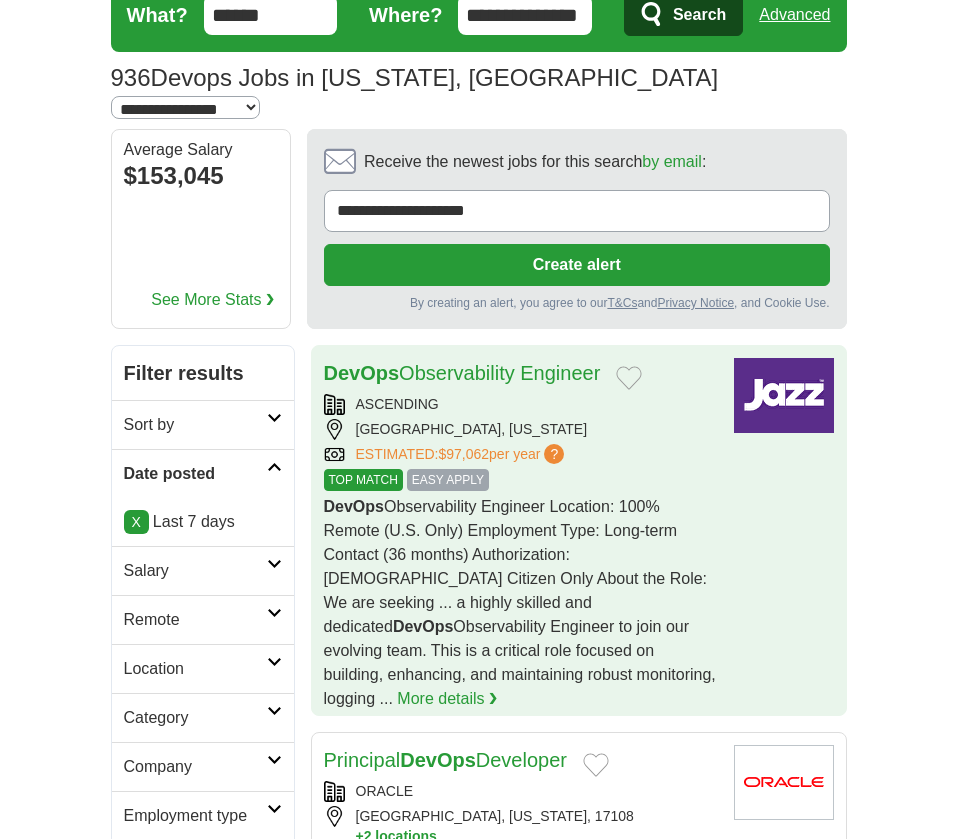 scroll, scrollTop: 212, scrollLeft: 0, axis: vertical 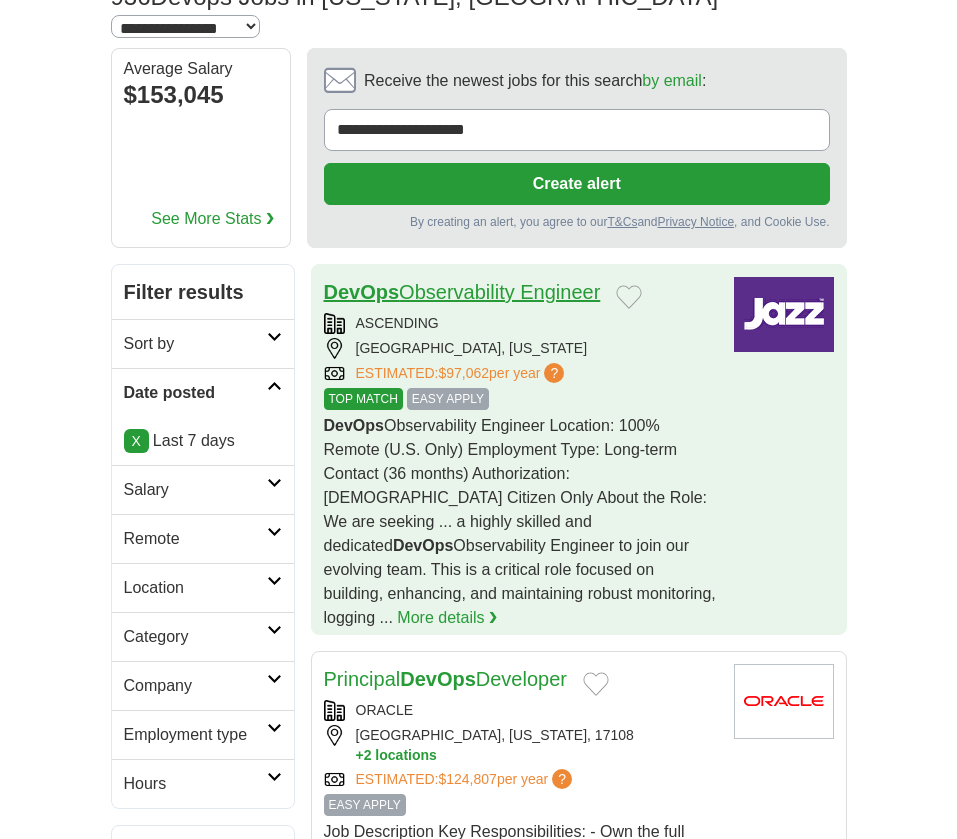 click on "DevOps  Observability Engineer" at bounding box center [462, 292] 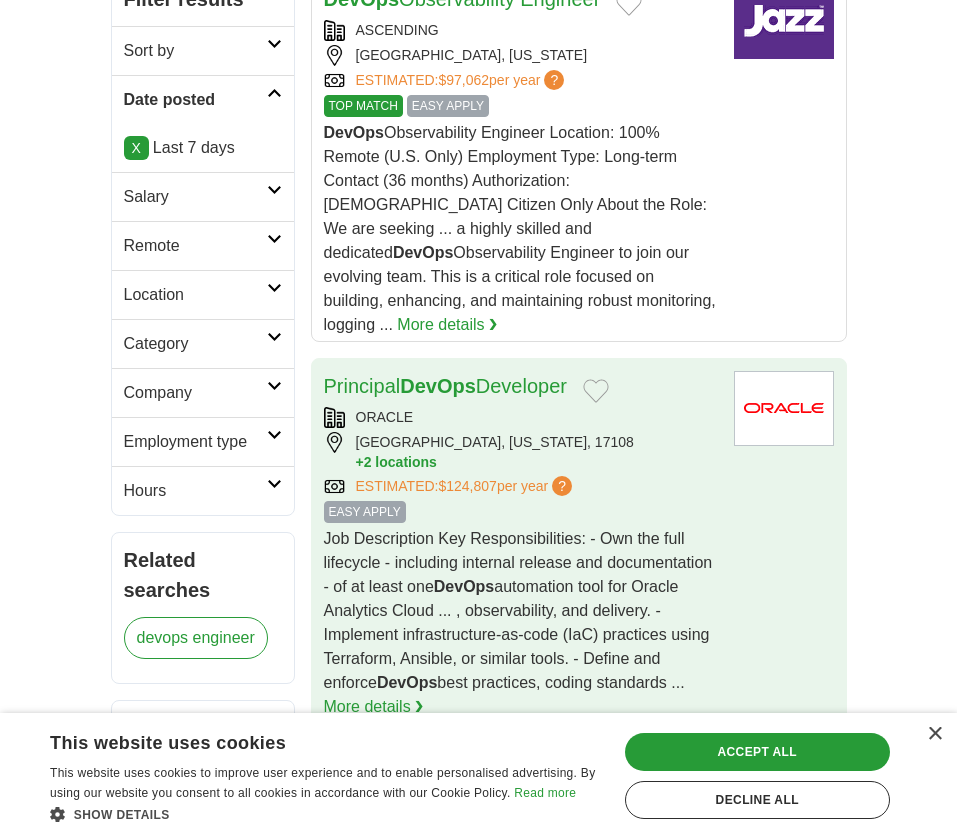 scroll, scrollTop: 564, scrollLeft: 0, axis: vertical 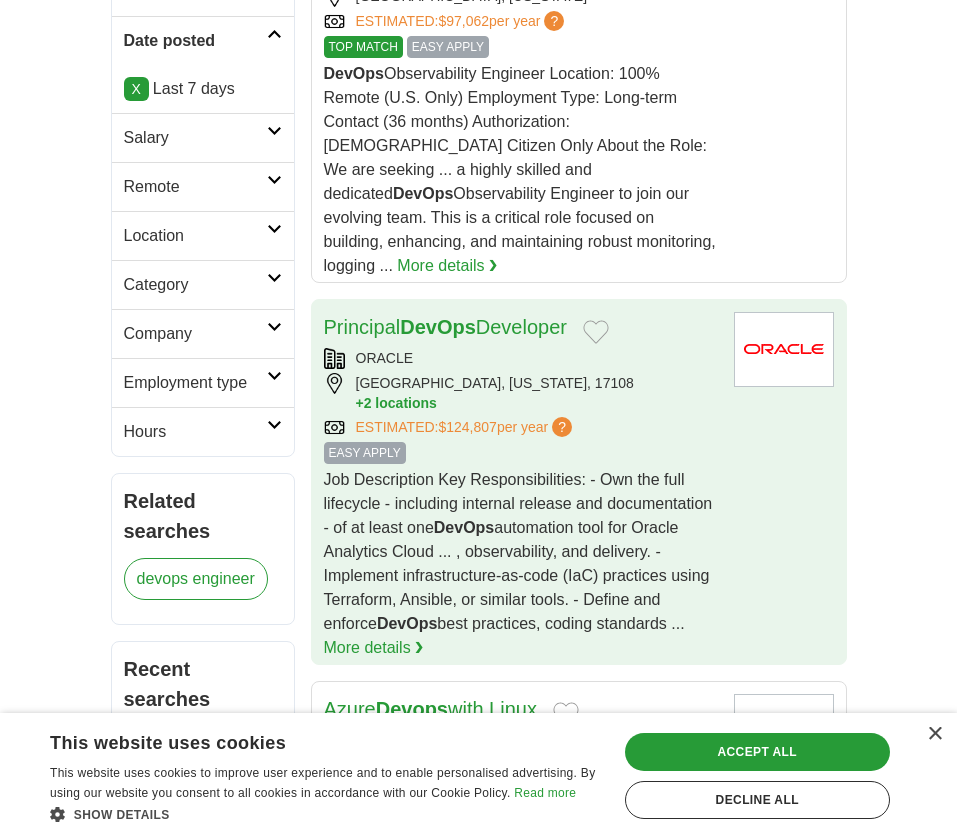 click on "Principal  DevOps  Developer" at bounding box center (445, 328) 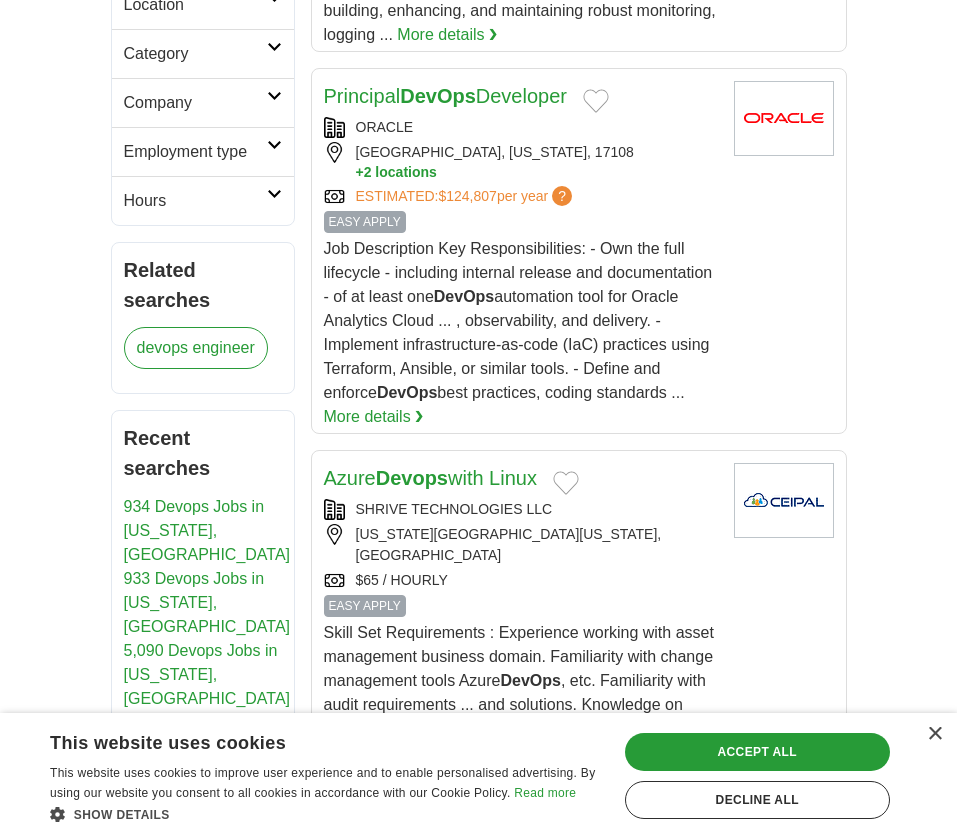 scroll, scrollTop: 800, scrollLeft: 0, axis: vertical 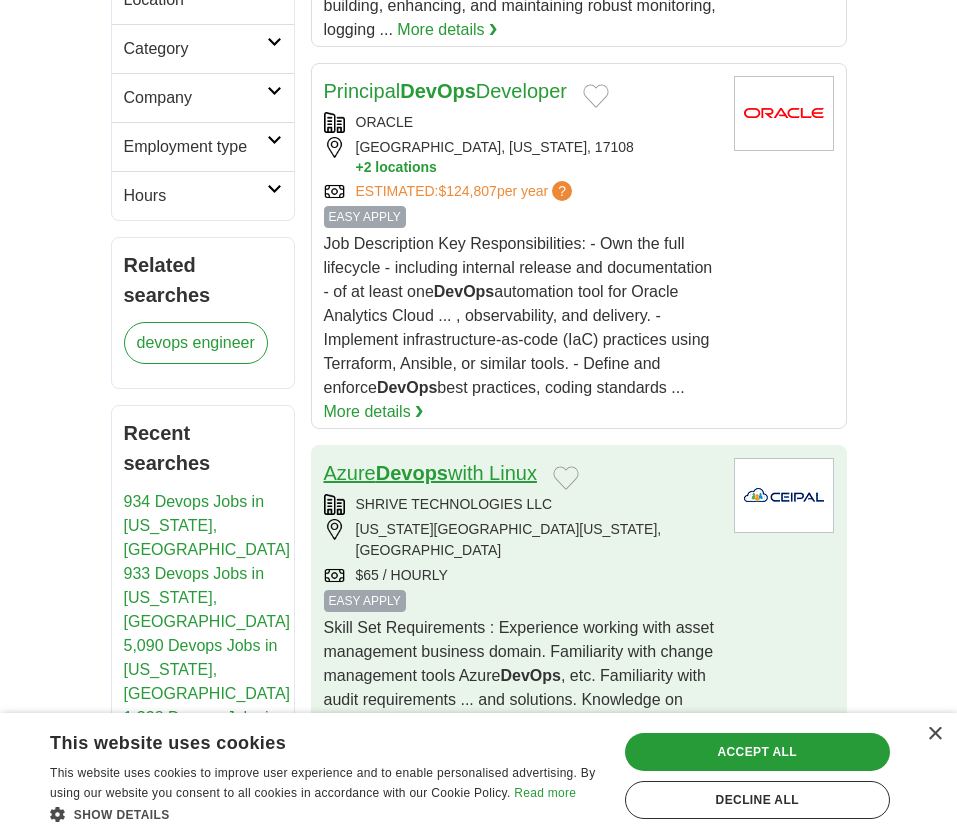 click on "Azure  Devops  with Linux" at bounding box center (430, 473) 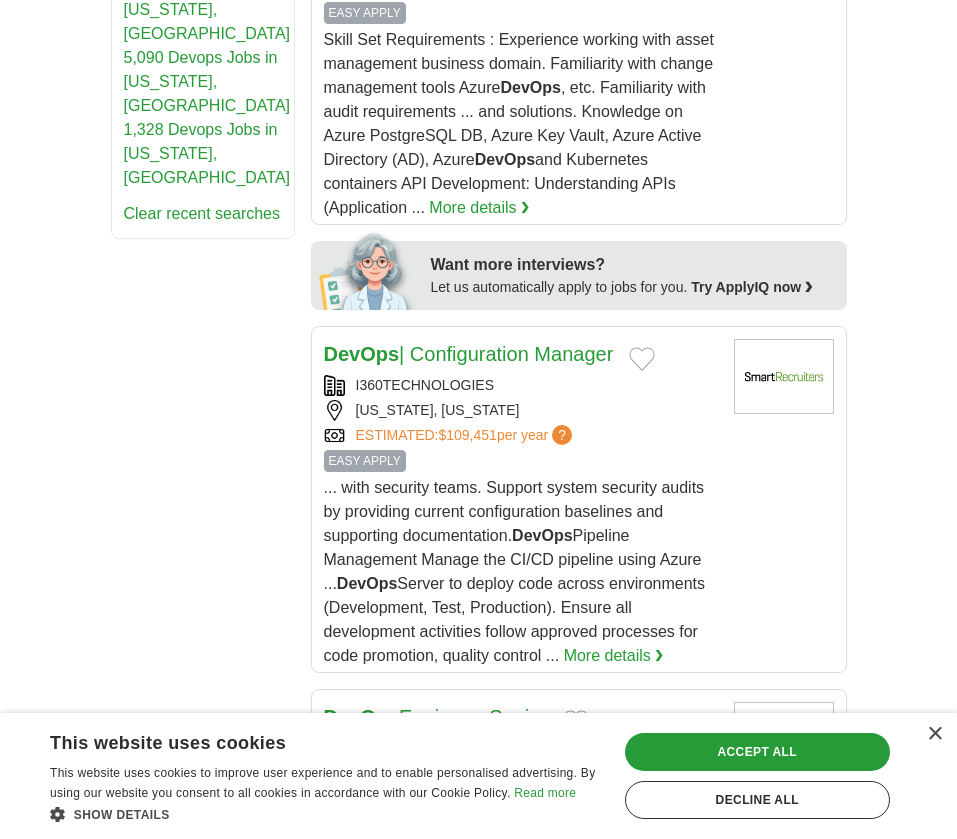 scroll, scrollTop: 1476, scrollLeft: 0, axis: vertical 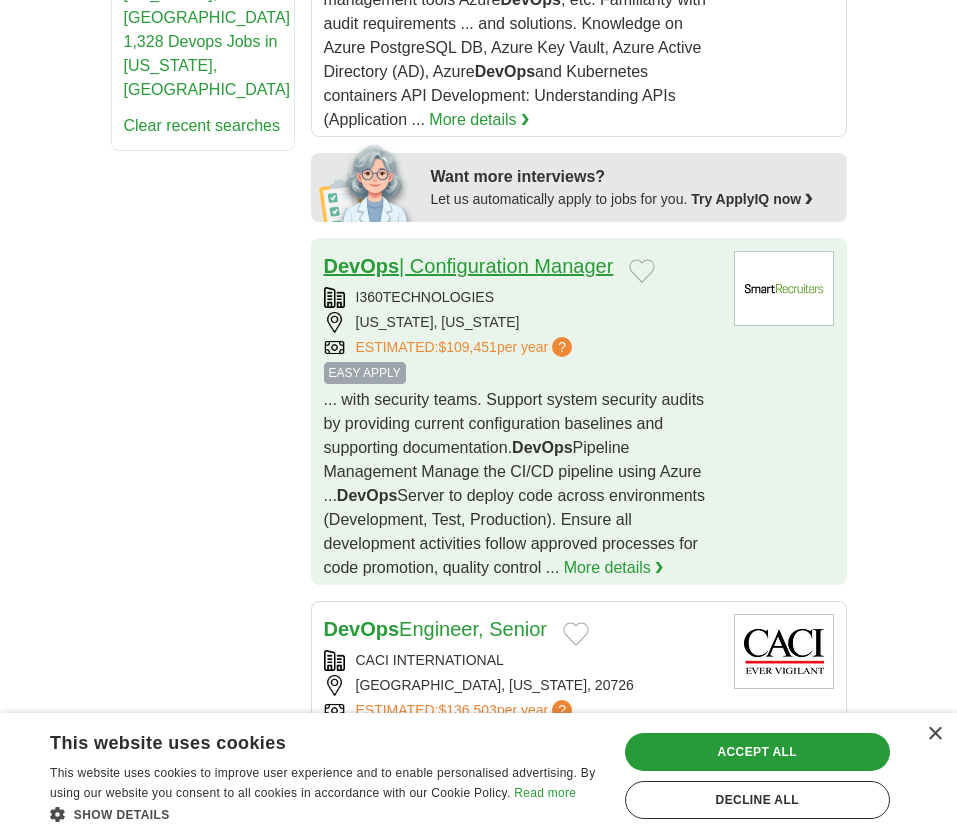 click on "DevOps" at bounding box center [362, 266] 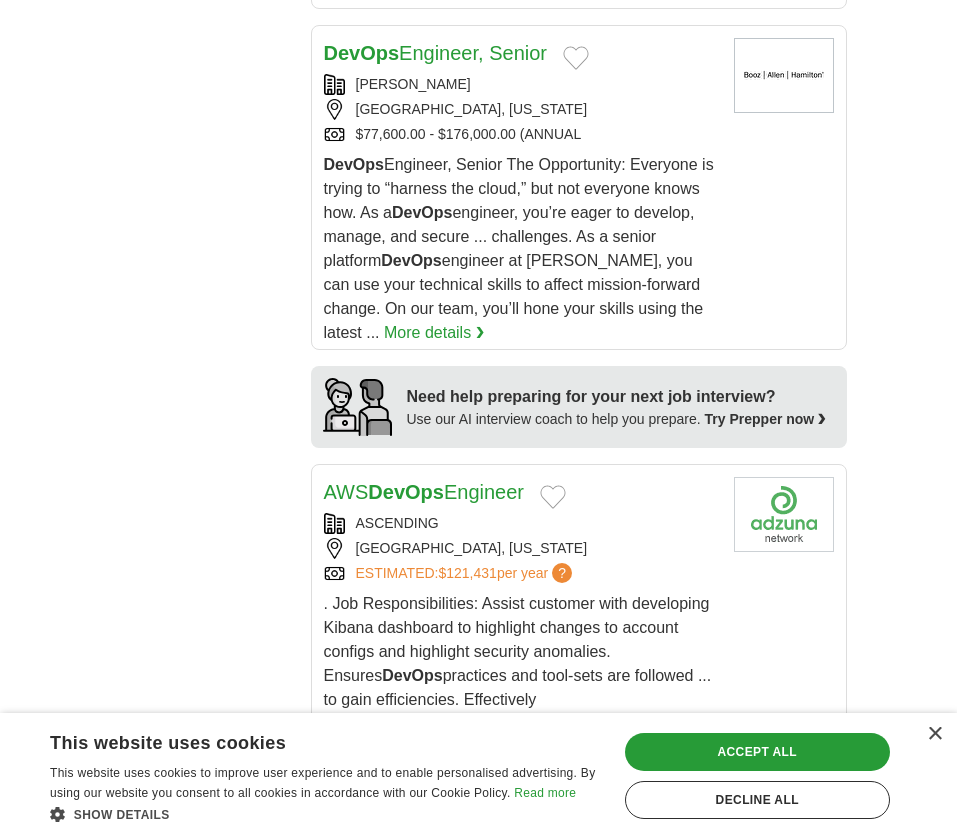 scroll, scrollTop: 2614, scrollLeft: 0, axis: vertical 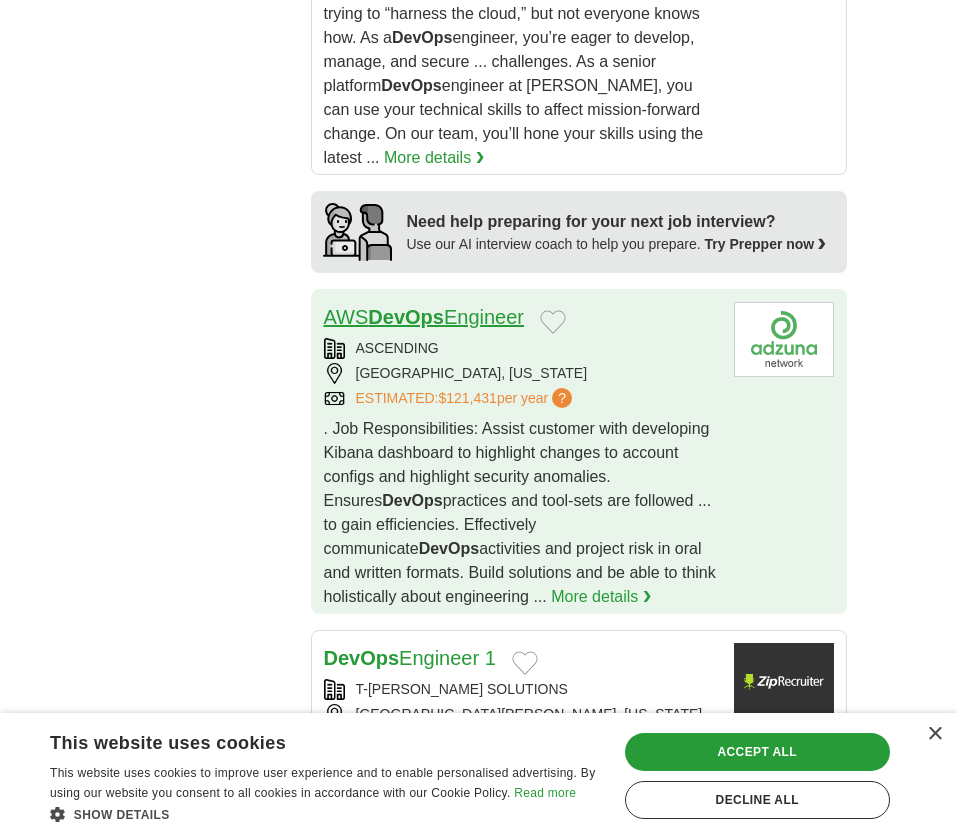 click on "DevOps" at bounding box center [406, 317] 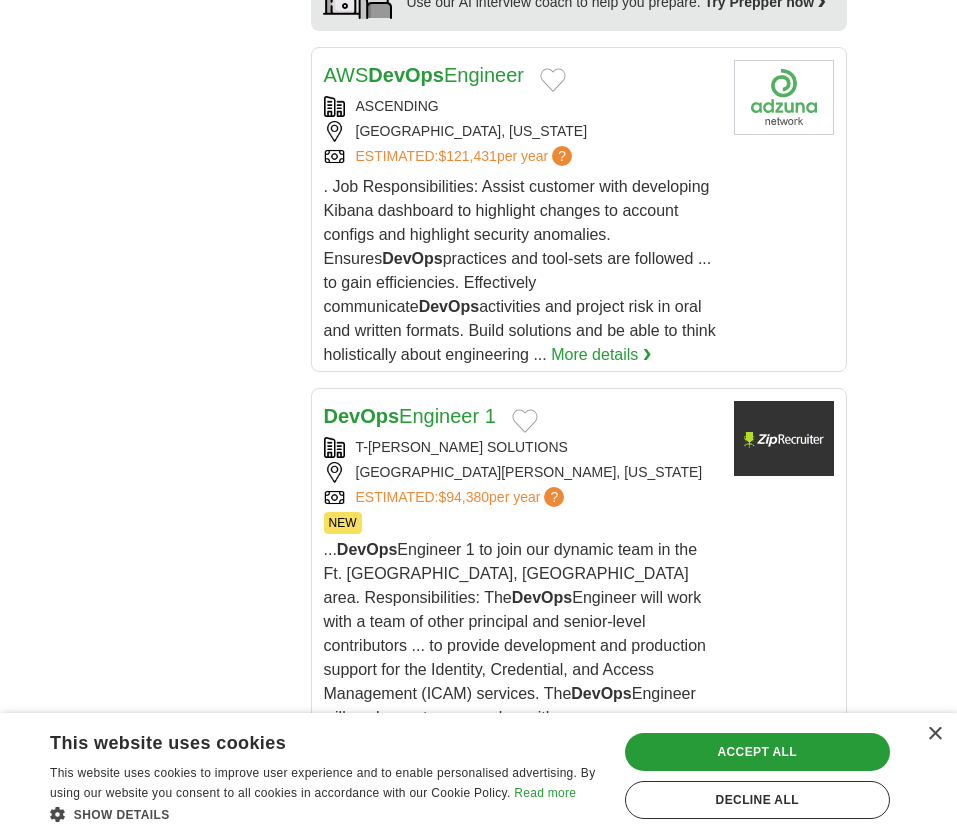 scroll, scrollTop: 2861, scrollLeft: 0, axis: vertical 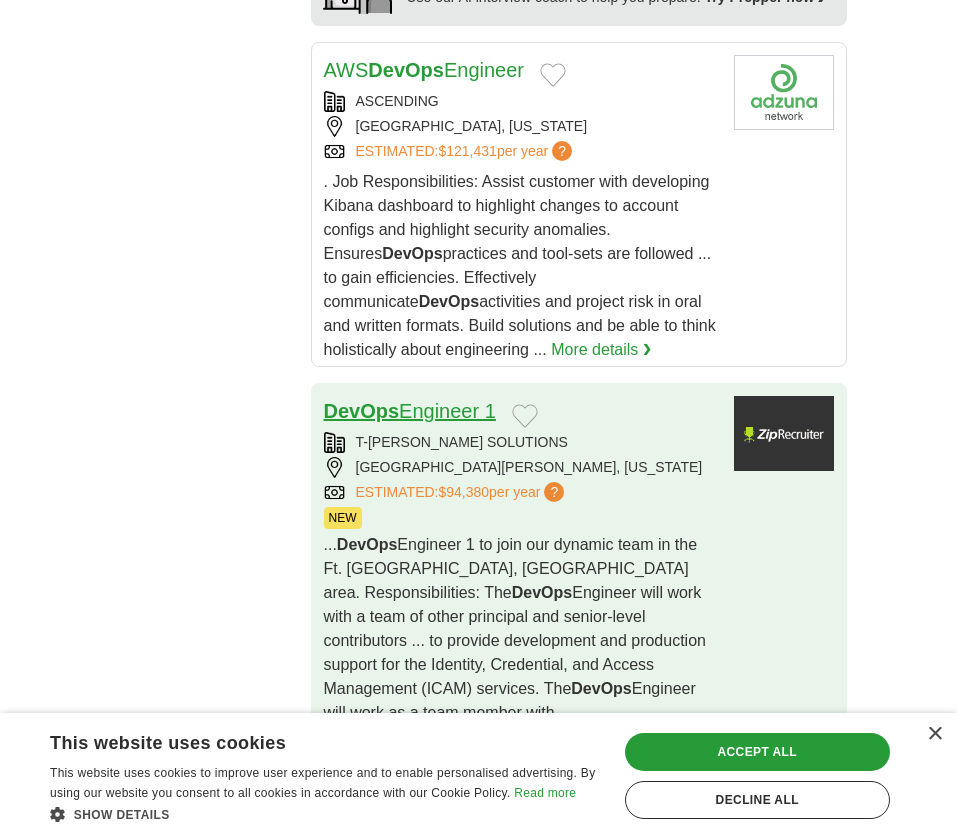 click on "DevOps" at bounding box center [362, 411] 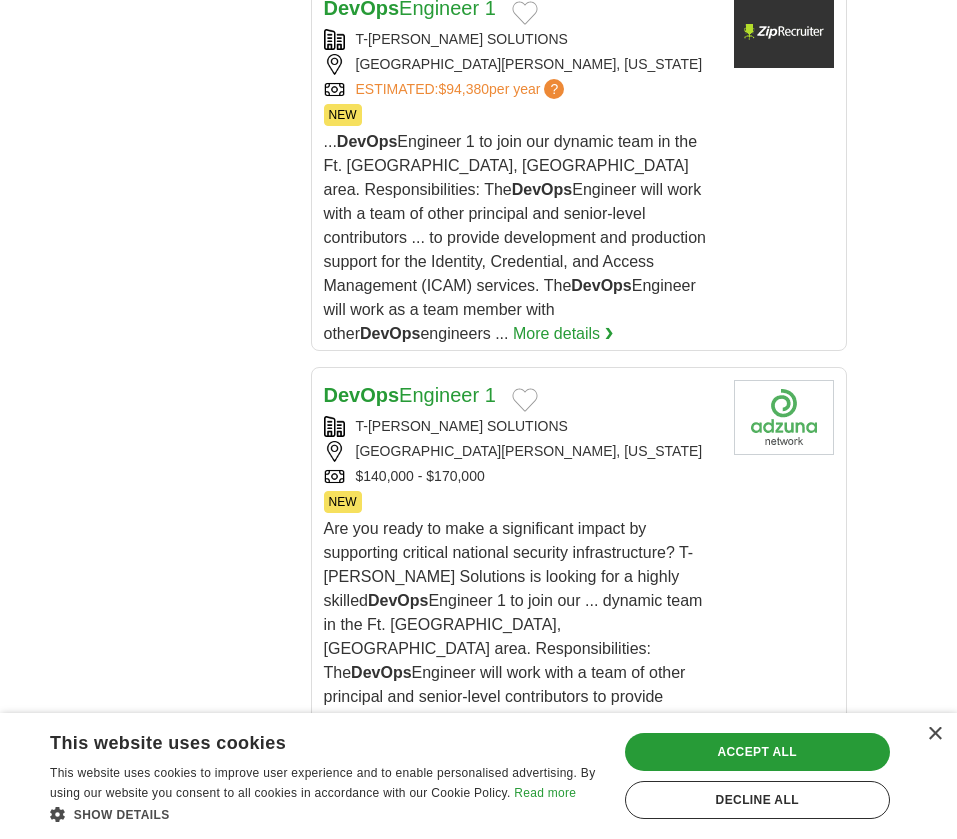 scroll, scrollTop: 3263, scrollLeft: 0, axis: vertical 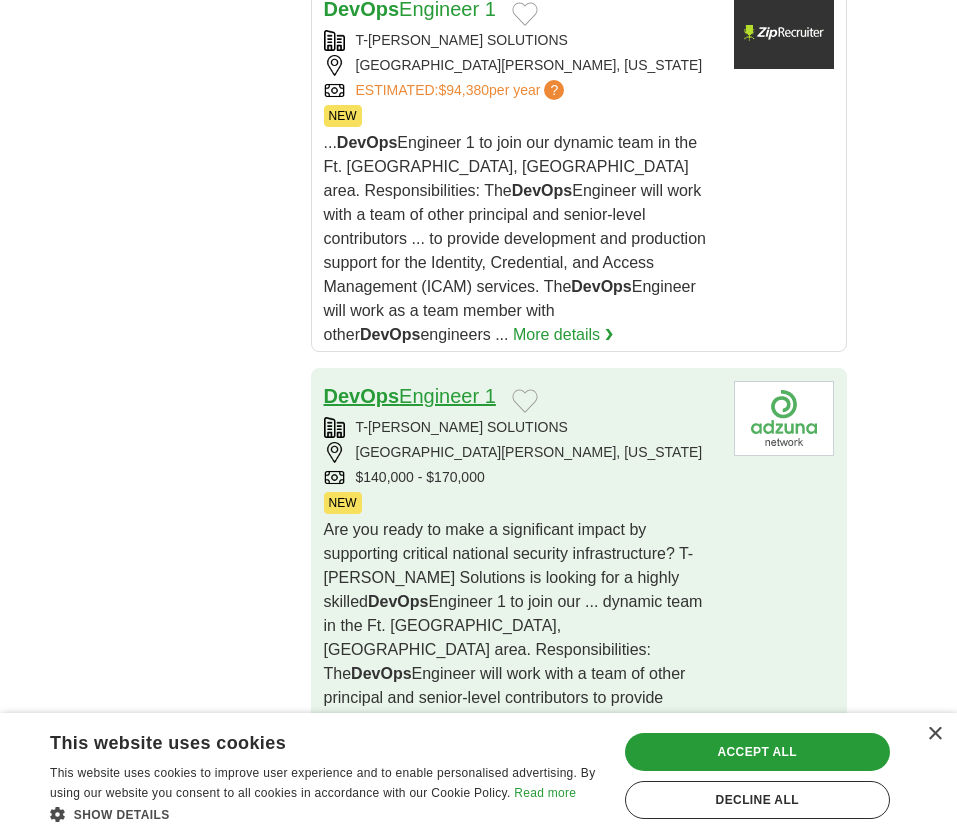 click on "DevOps" at bounding box center (362, 396) 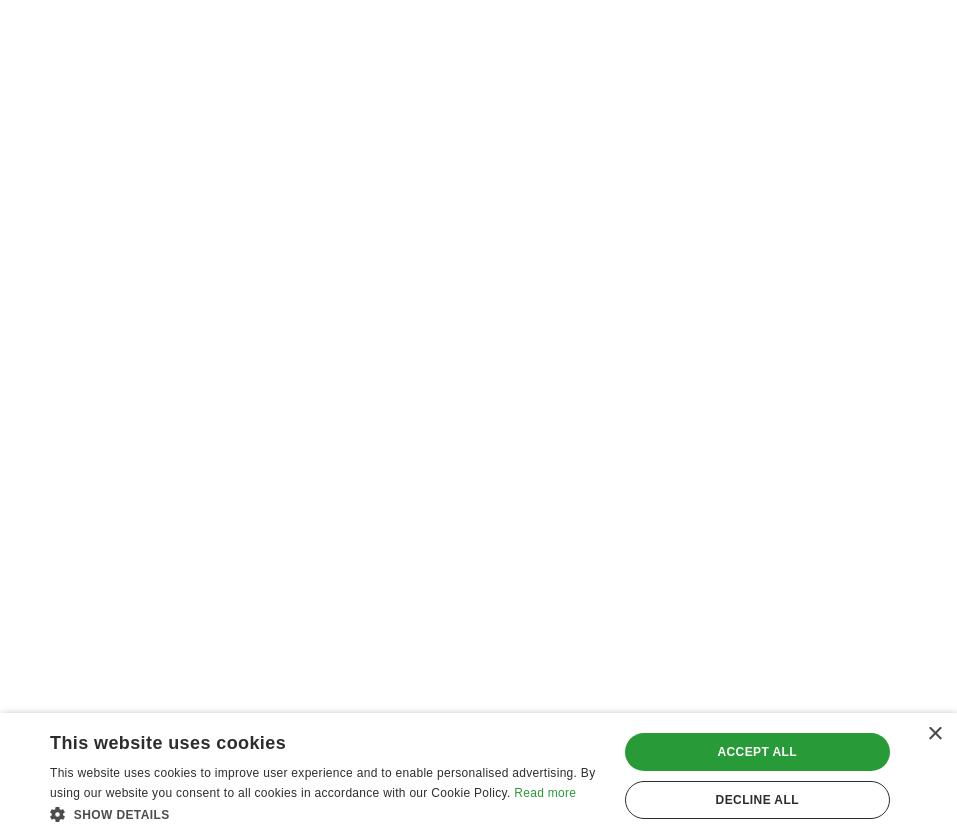 scroll, scrollTop: 4737, scrollLeft: 0, axis: vertical 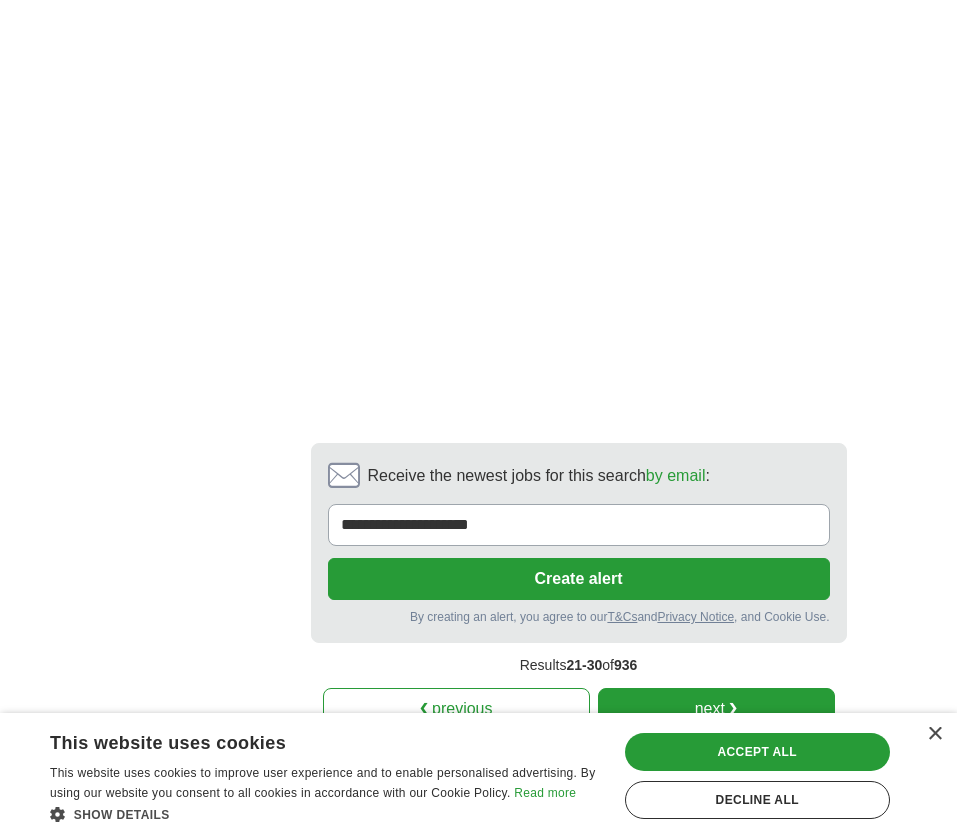 click on "next ❯" at bounding box center (716, 709) 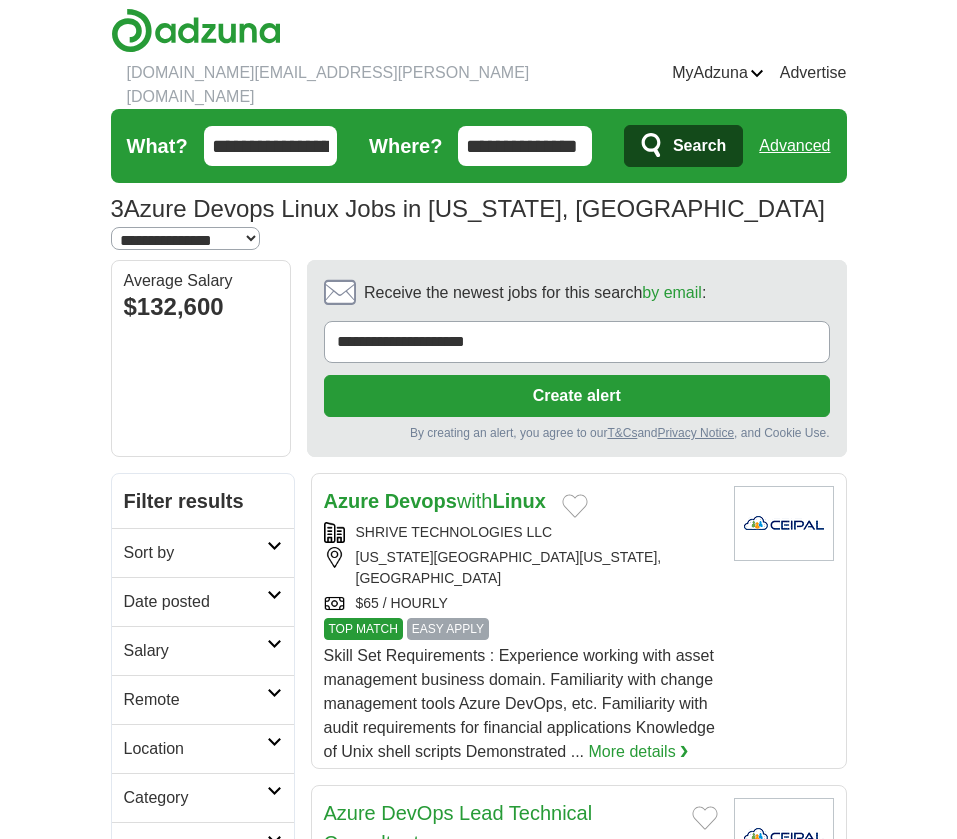 scroll, scrollTop: 0, scrollLeft: 0, axis: both 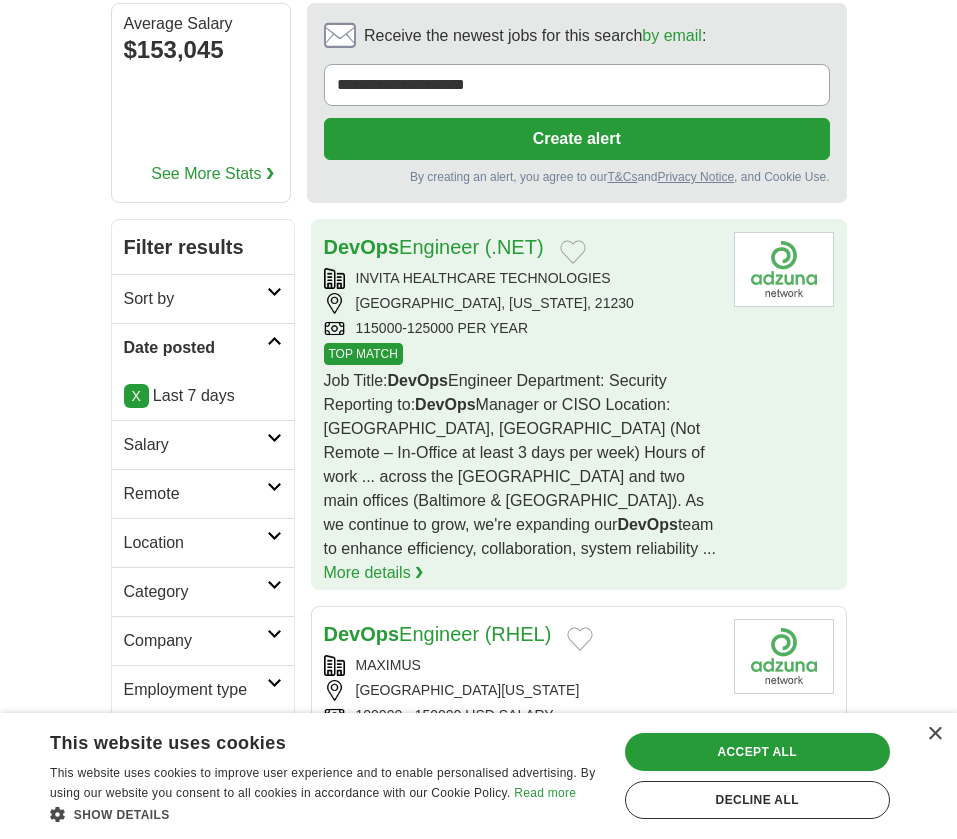 click on "Job Title:  DevOps  Engineer Department: Security Reporting to:  DevOps  Manager or CISO Location: [GEOGRAPHIC_DATA], [GEOGRAPHIC_DATA] (Not Remote – In-Office at least 3 days per week) Hours of work ...  across the [GEOGRAPHIC_DATA] and two main offices (Baltimore & [GEOGRAPHIC_DATA]). As we continue to grow, we're expanding our  DevOps  team to enhance efficiency, collaboration, system reliability ..." at bounding box center [520, 464] 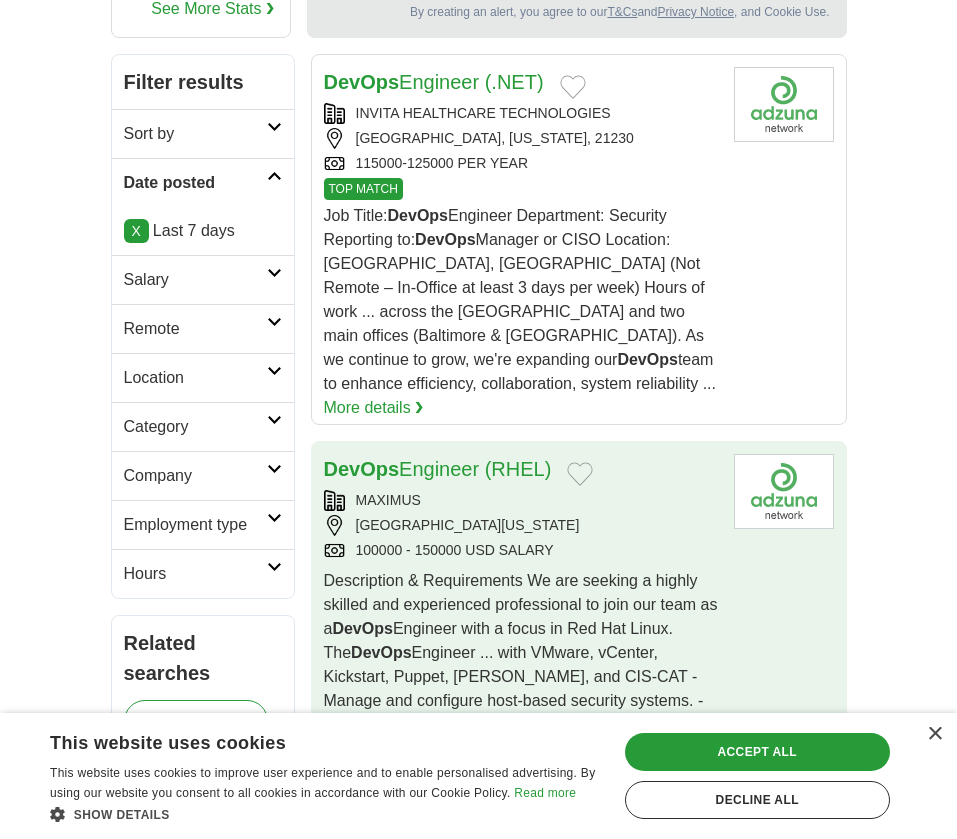 scroll, scrollTop: 513, scrollLeft: 0, axis: vertical 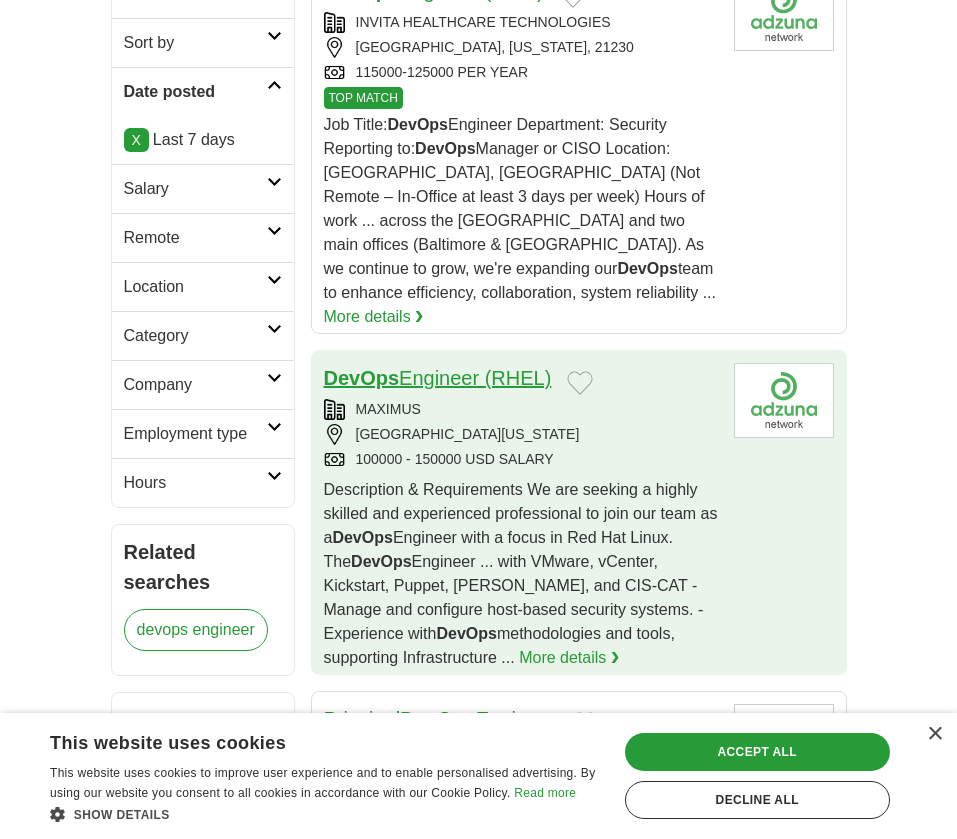 click on "DevOps  Engineer (RHEL)" at bounding box center (438, 378) 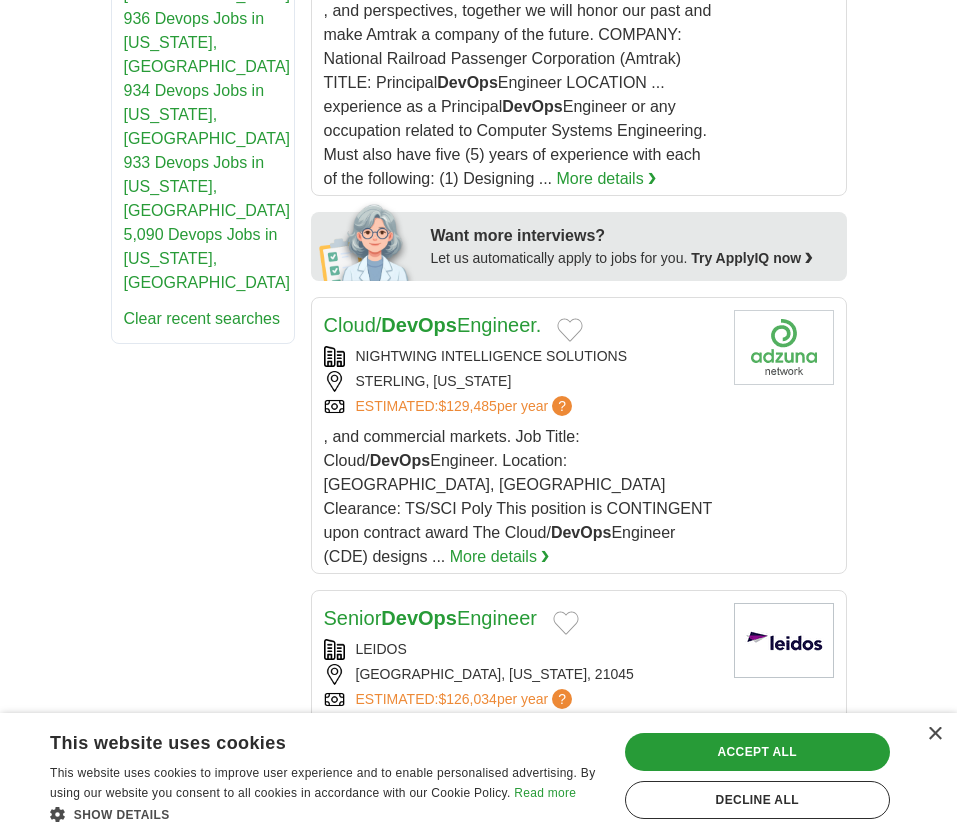 scroll, scrollTop: 1476, scrollLeft: 0, axis: vertical 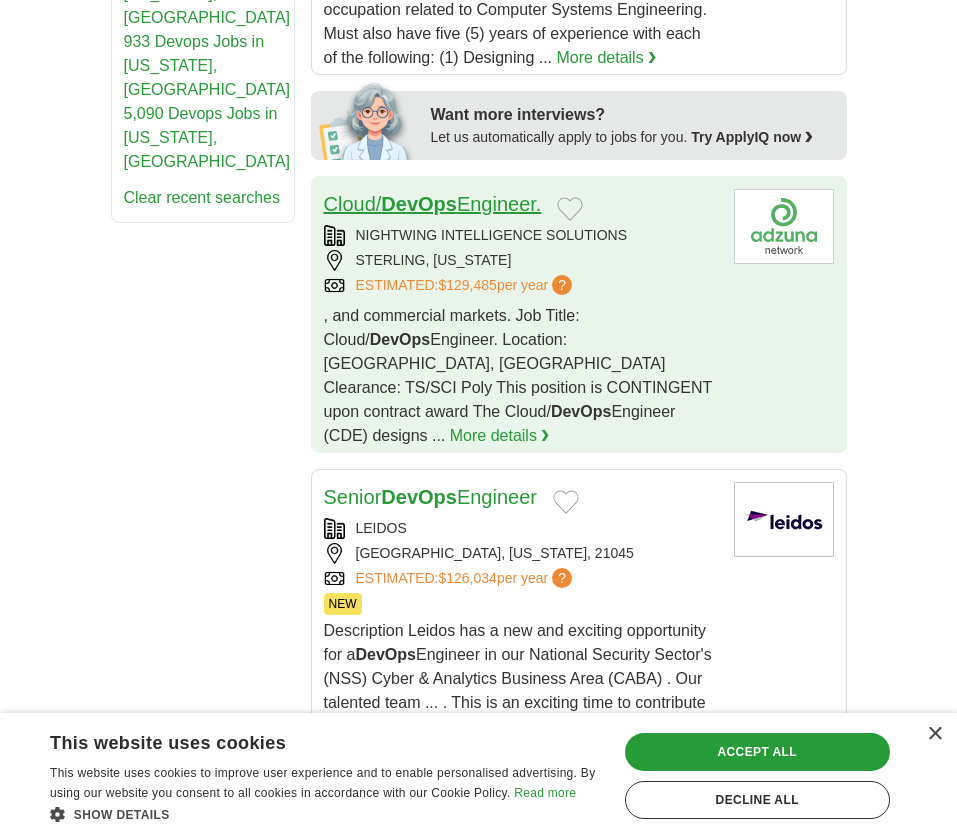 click on "DevOps" at bounding box center (419, 204) 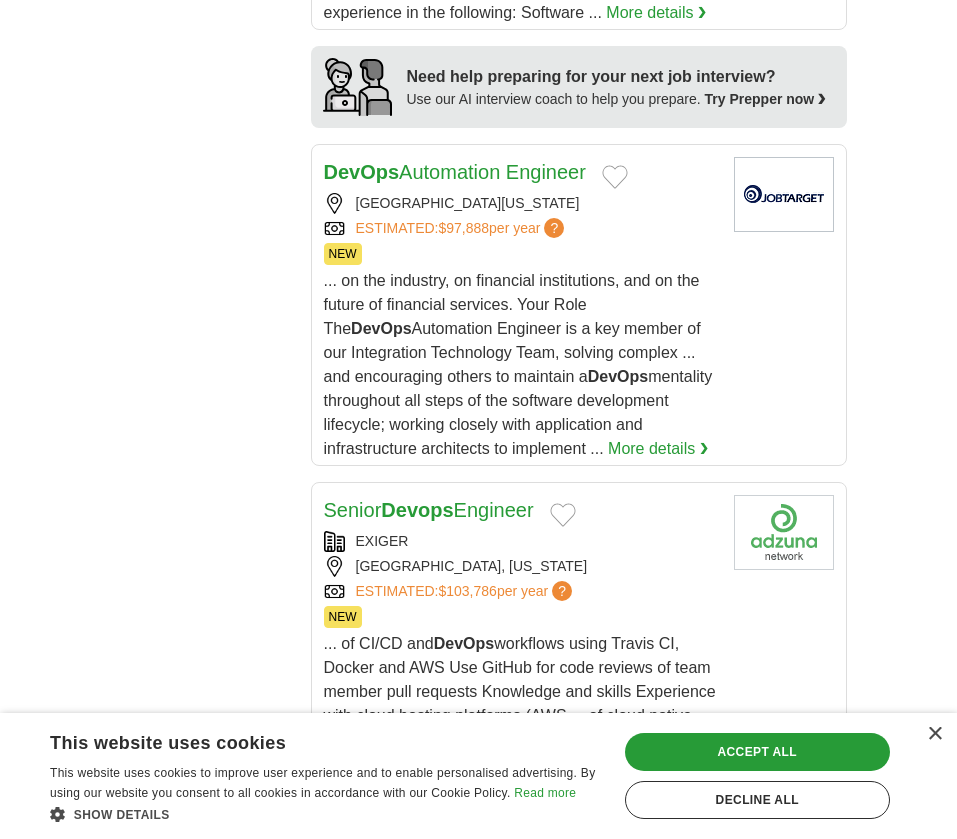 scroll, scrollTop: 2558, scrollLeft: 0, axis: vertical 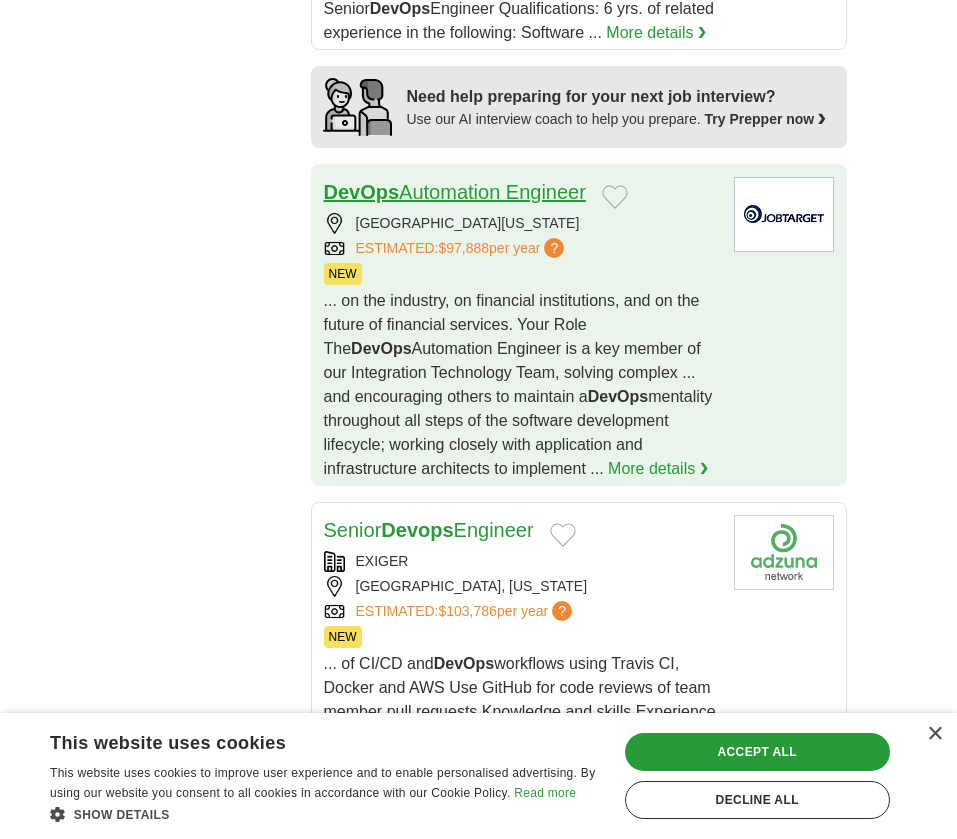 click on "DevOps  Automation Engineer" at bounding box center (455, 192) 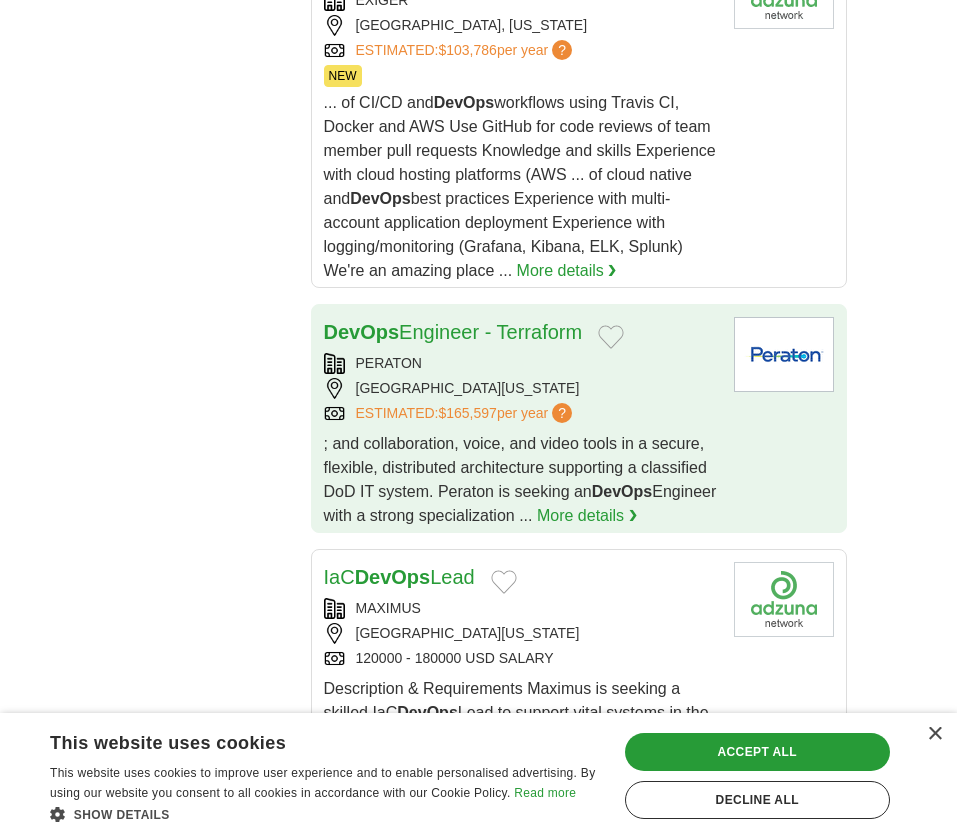 scroll, scrollTop: 3118, scrollLeft: 0, axis: vertical 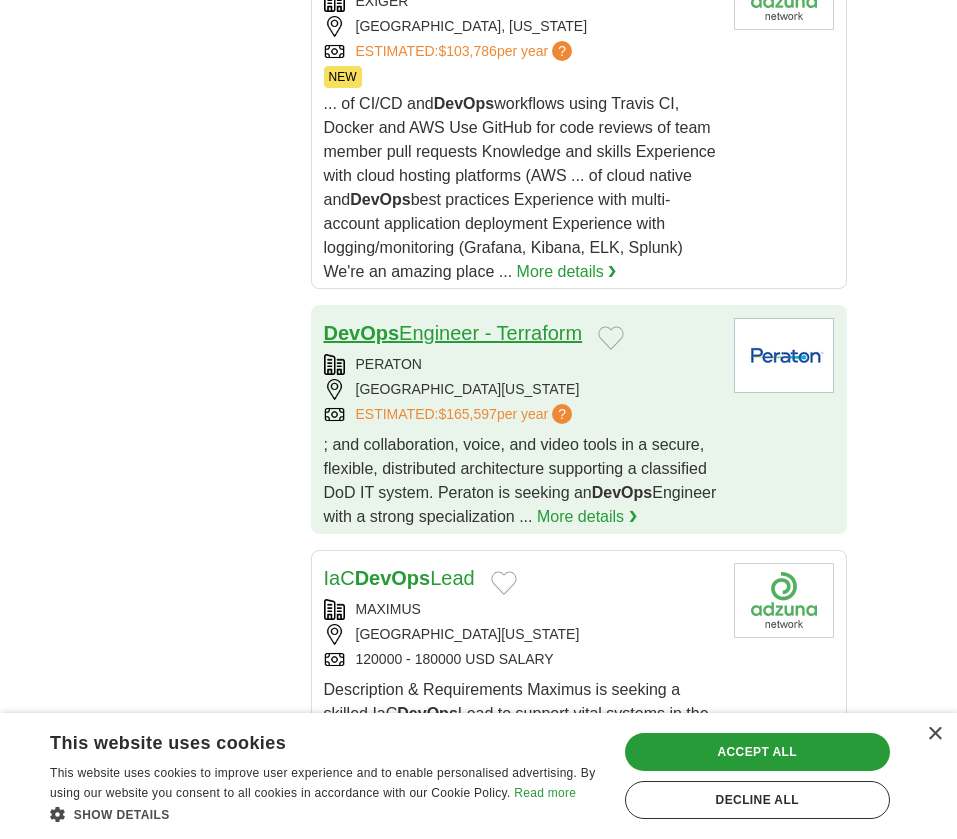 click on "DevOps  Engineer - Terraform" at bounding box center [453, 333] 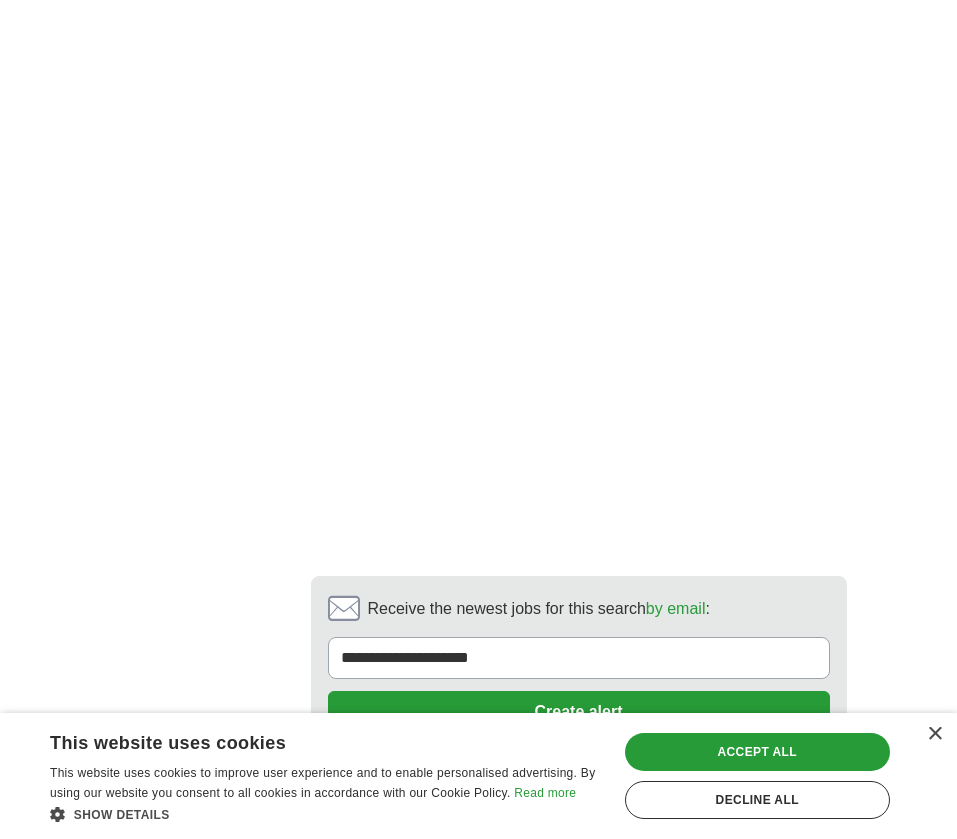 scroll, scrollTop: 4493, scrollLeft: 0, axis: vertical 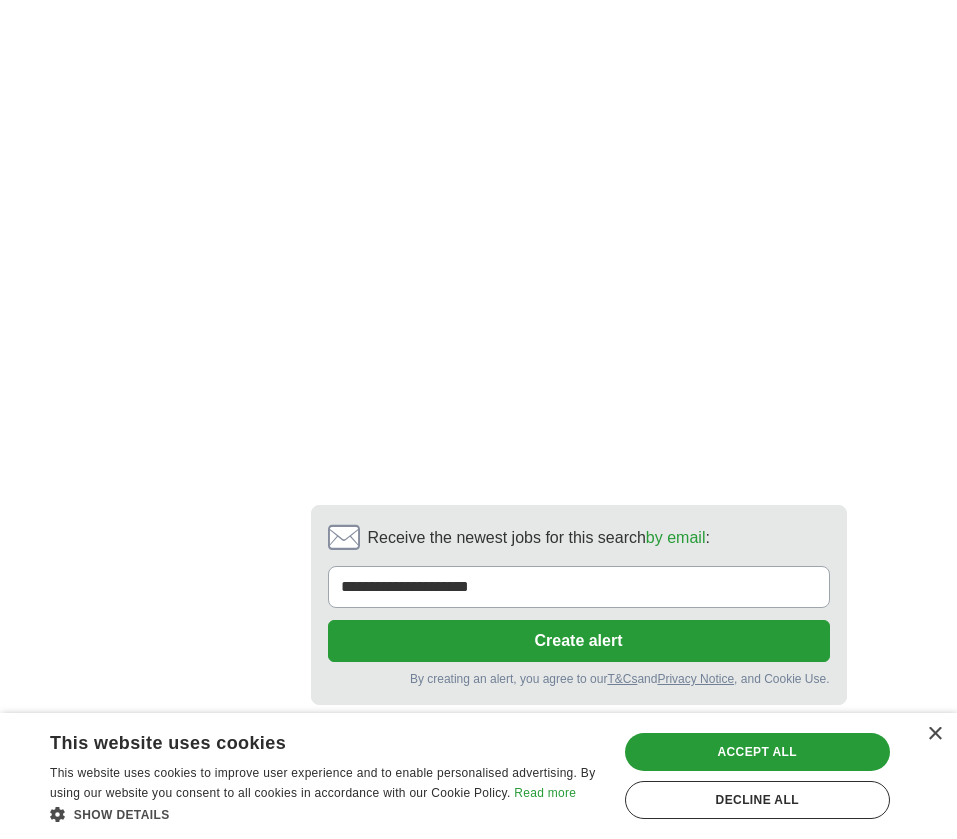 click on "next ❯" at bounding box center [716, 771] 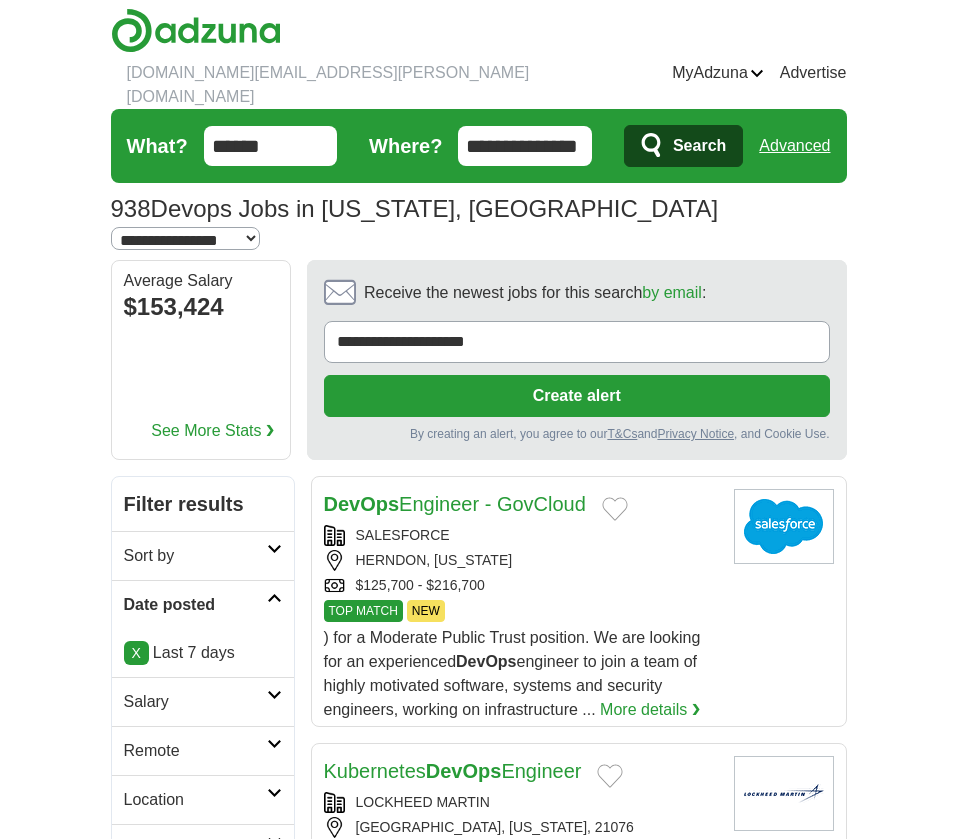 scroll, scrollTop: 0, scrollLeft: 0, axis: both 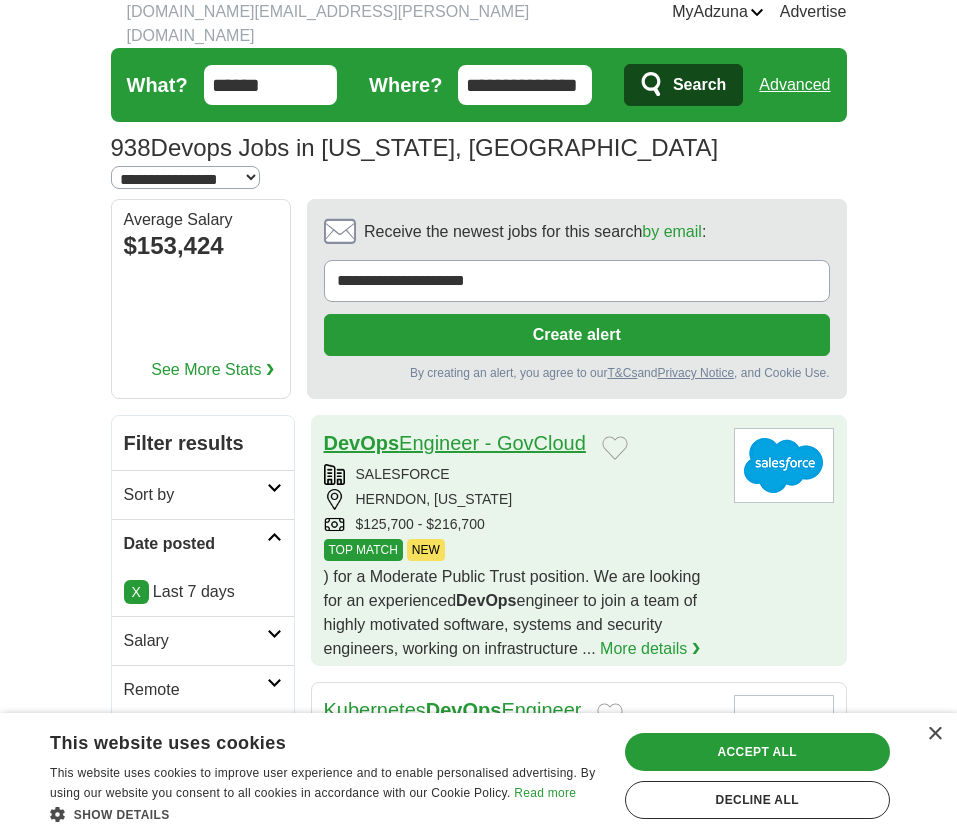click on "DevOps  Engineer - GovCloud" at bounding box center [455, 443] 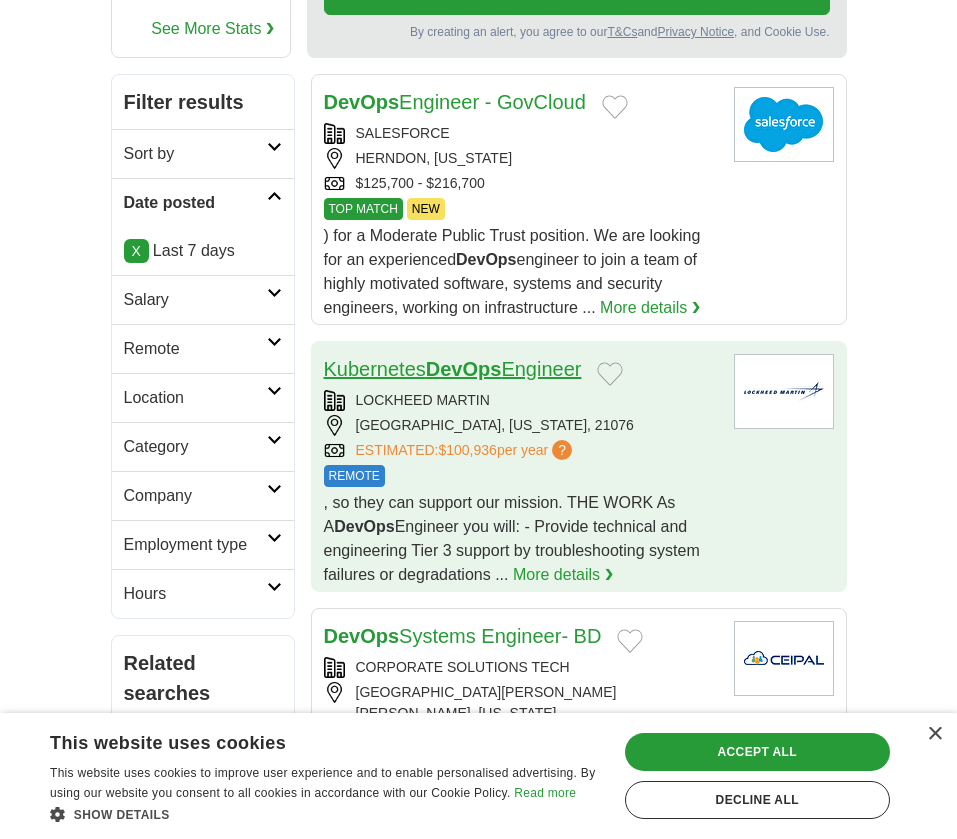 scroll, scrollTop: 404, scrollLeft: 0, axis: vertical 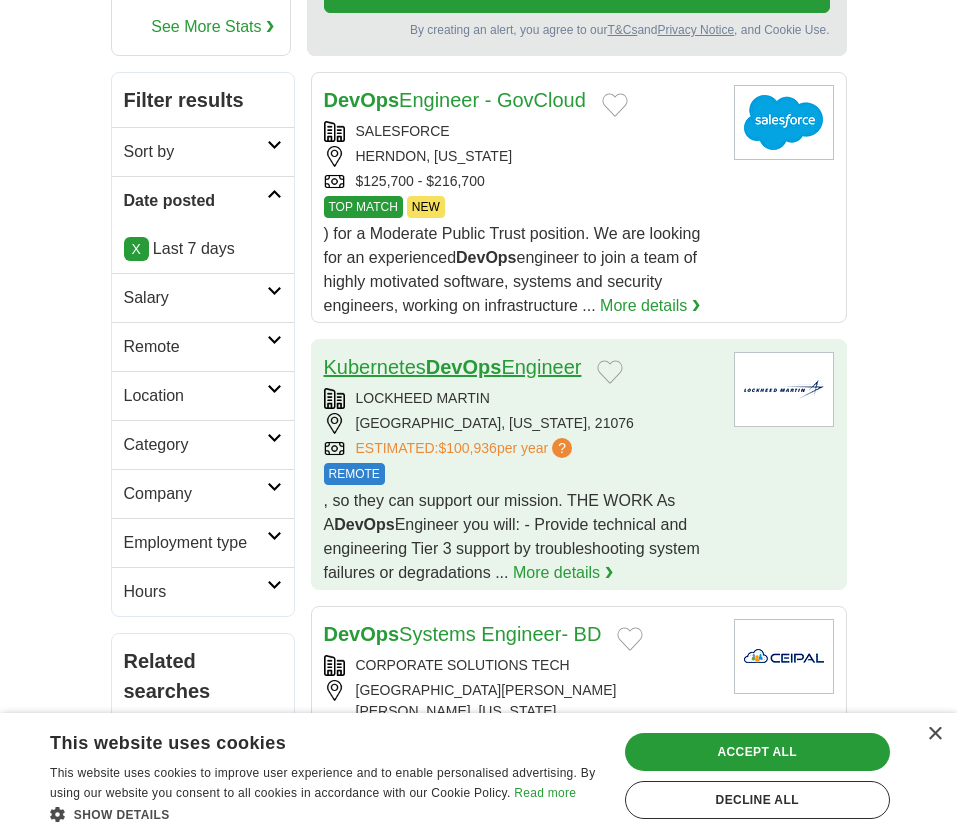click on "Kubernetes  DevOps  Engineer" at bounding box center (453, 367) 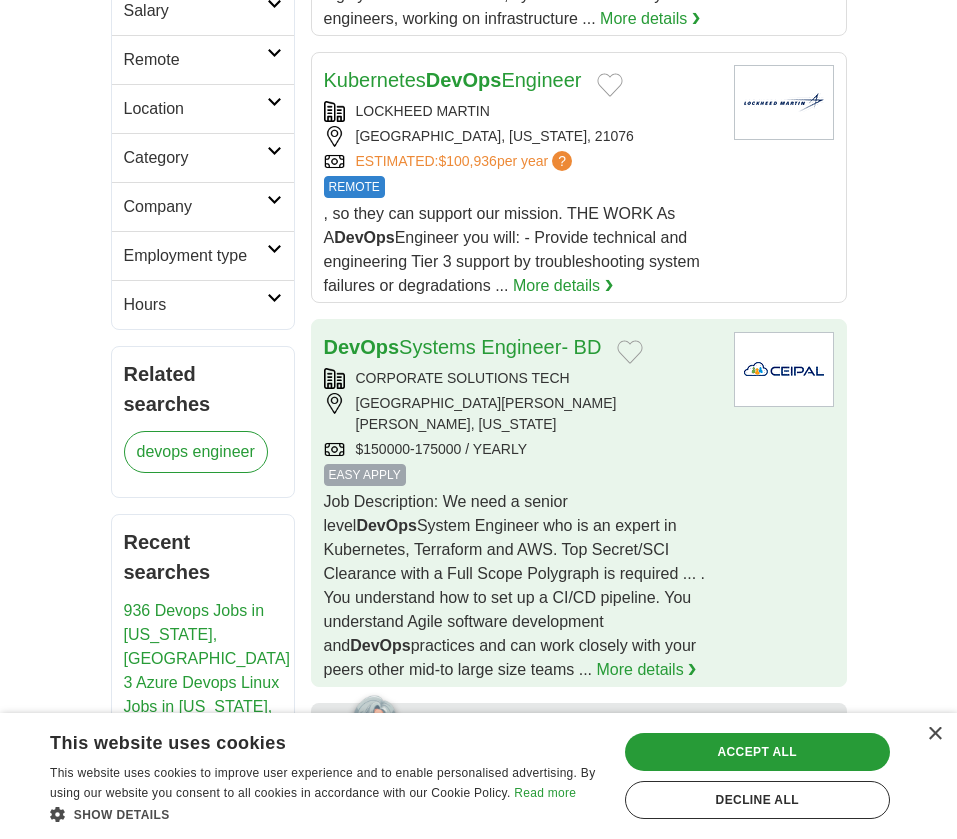 scroll, scrollTop: 753, scrollLeft: 0, axis: vertical 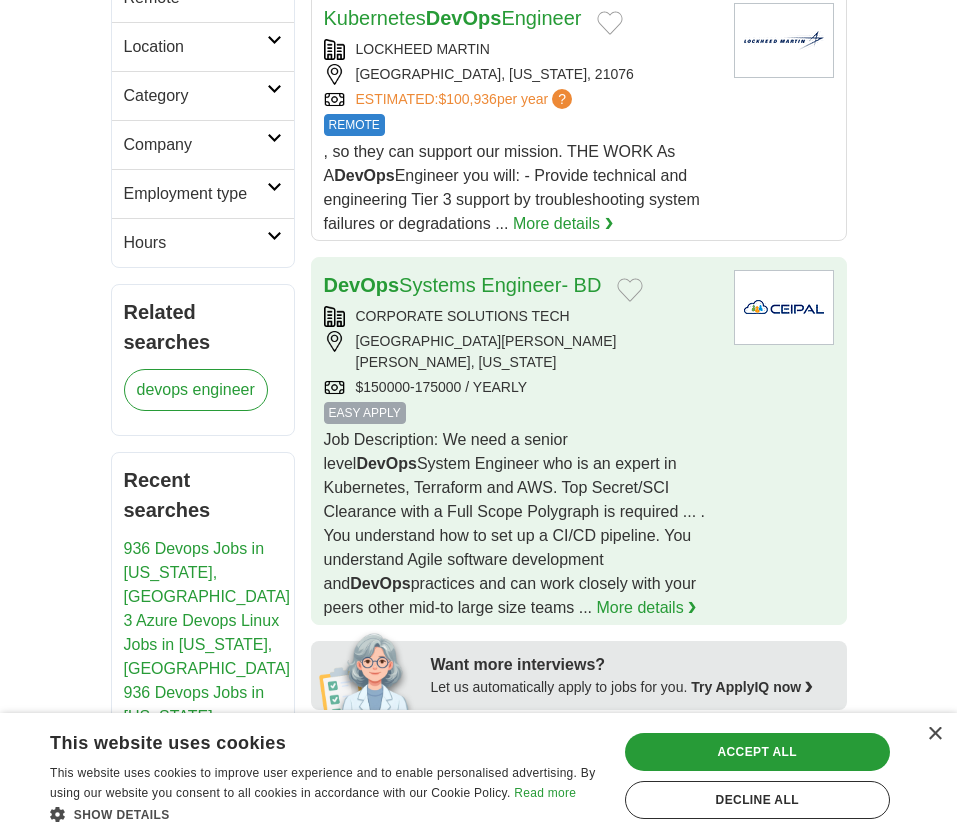click on "DevOps  Systems Engineer- BD" at bounding box center (463, 286) 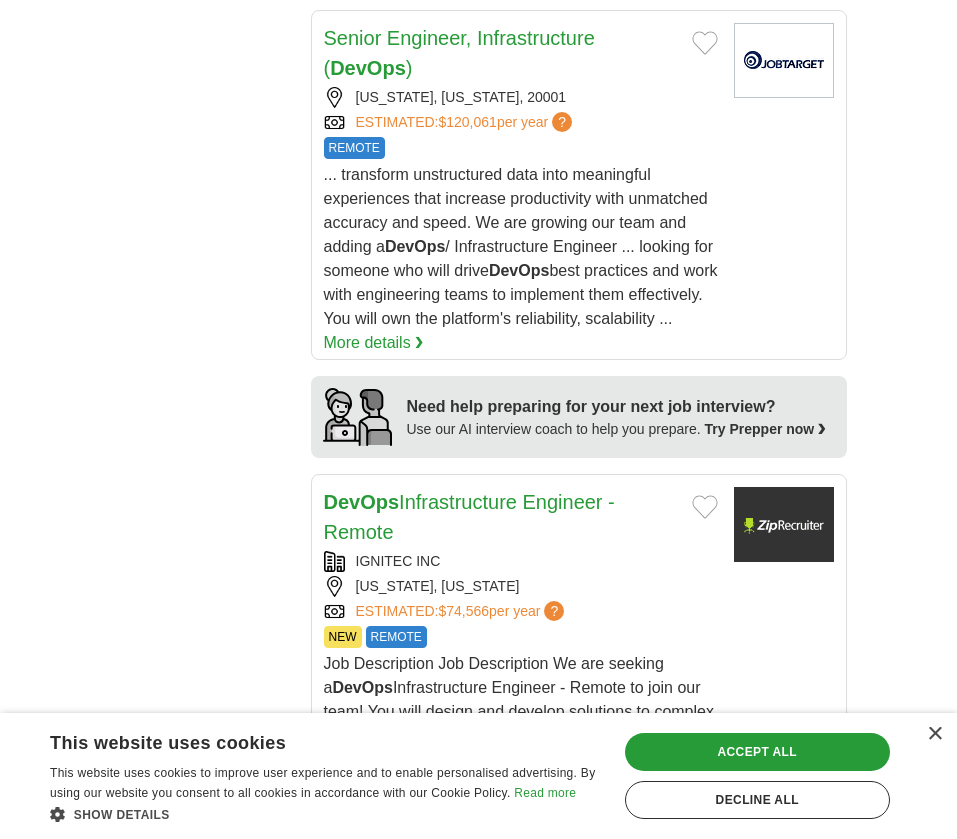 scroll, scrollTop: 2340, scrollLeft: 0, axis: vertical 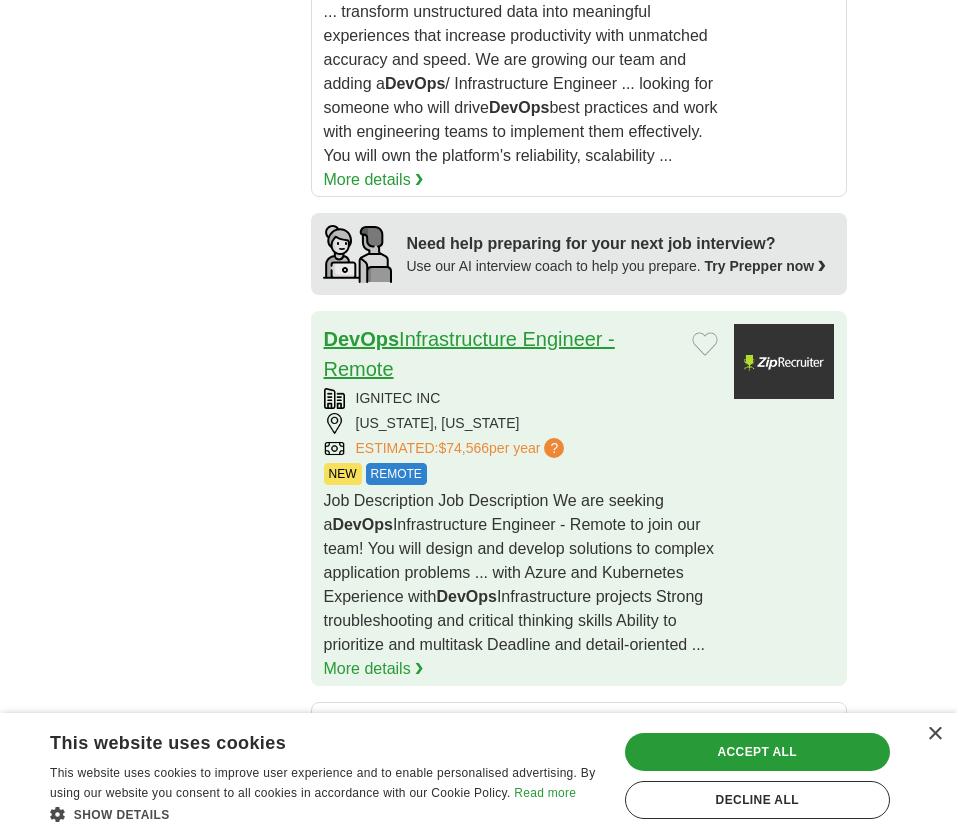 click on "DevOps  Infrastructure Engineer - Remote" at bounding box center (469, 354) 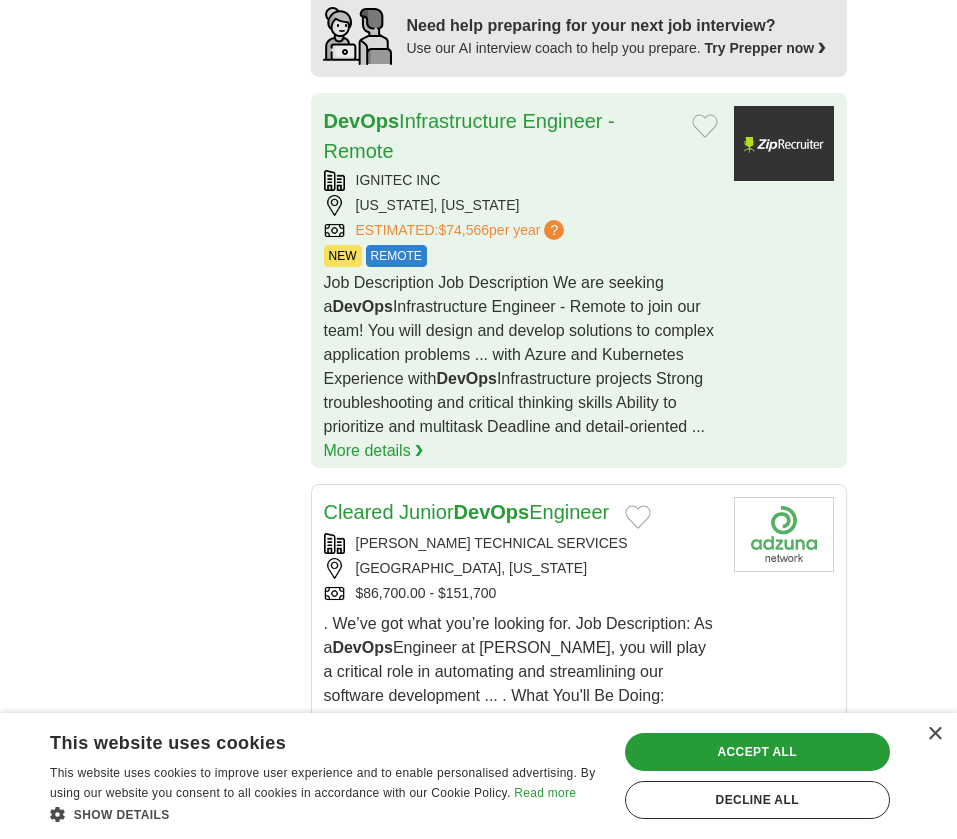 scroll, scrollTop: 2562, scrollLeft: 0, axis: vertical 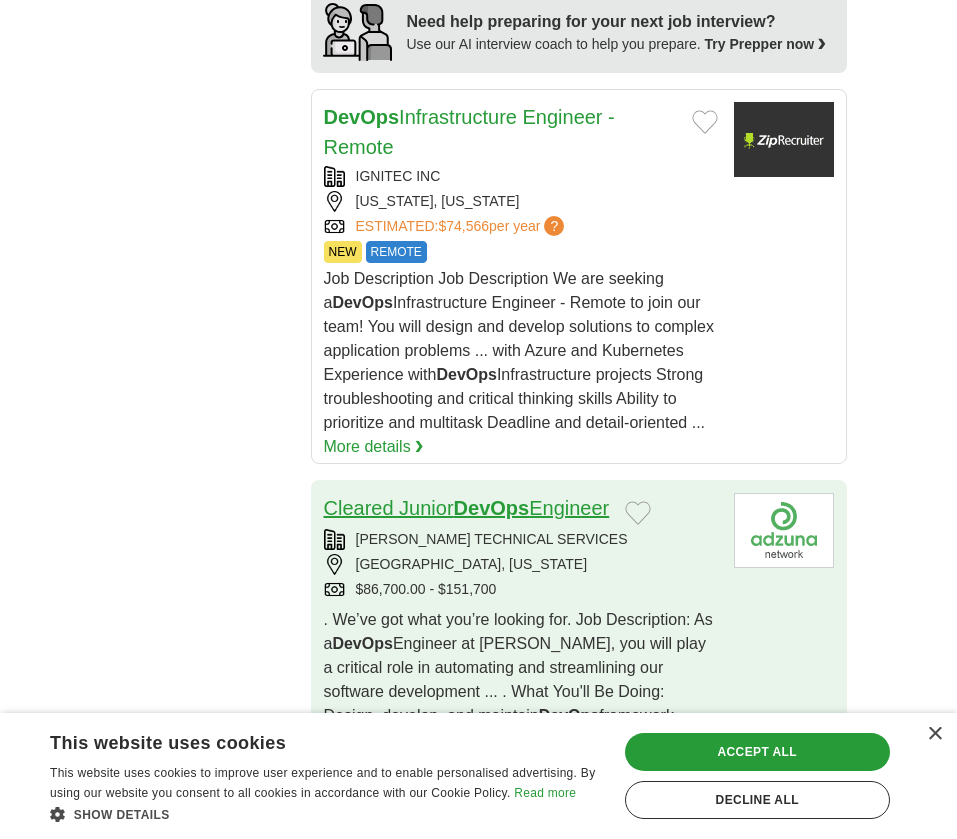 click on "Cleared Junior  DevOps  Engineer" at bounding box center [467, 508] 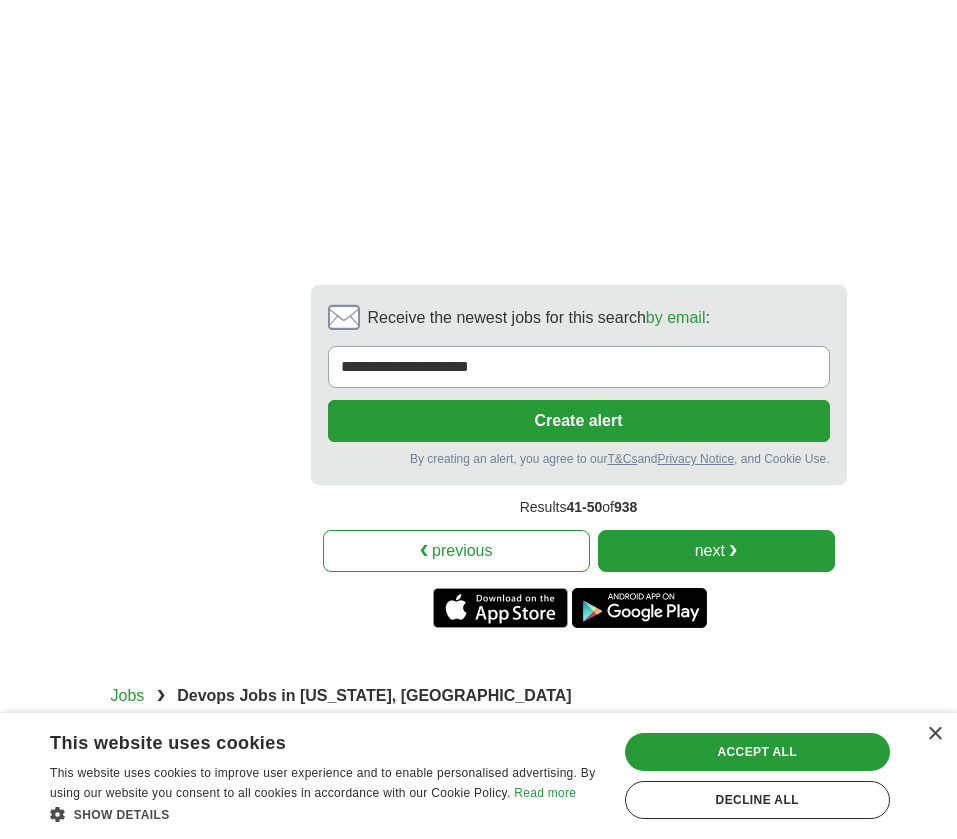 scroll, scrollTop: 5076, scrollLeft: 0, axis: vertical 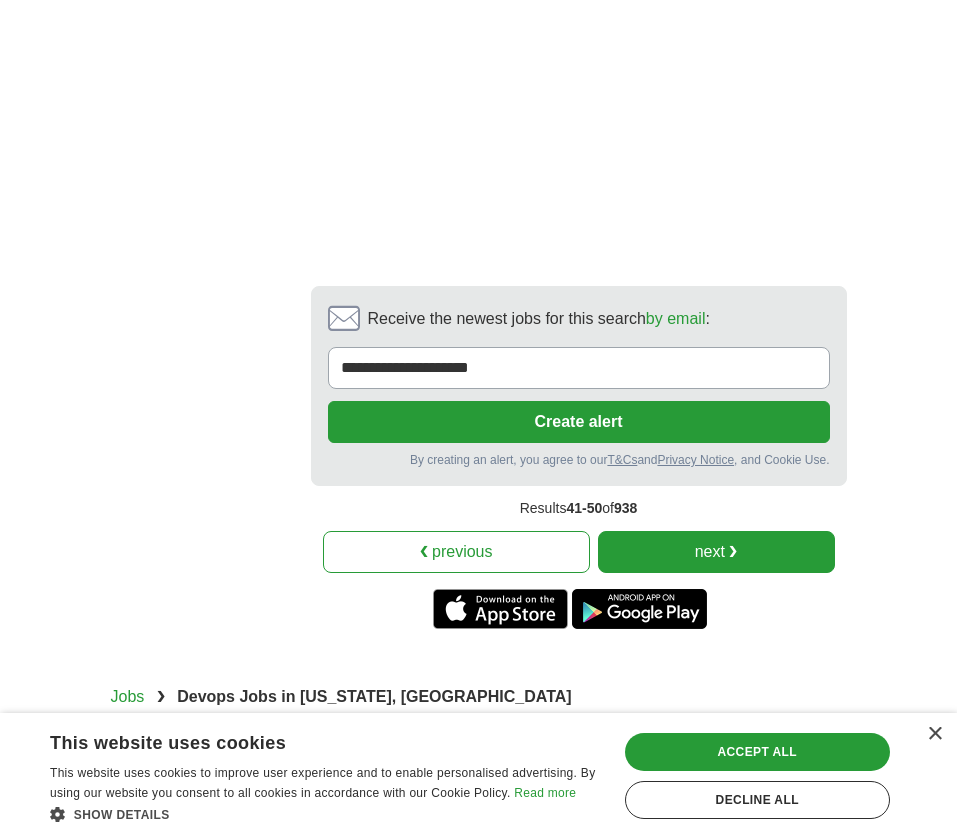 click on "next ❯" at bounding box center [716, 552] 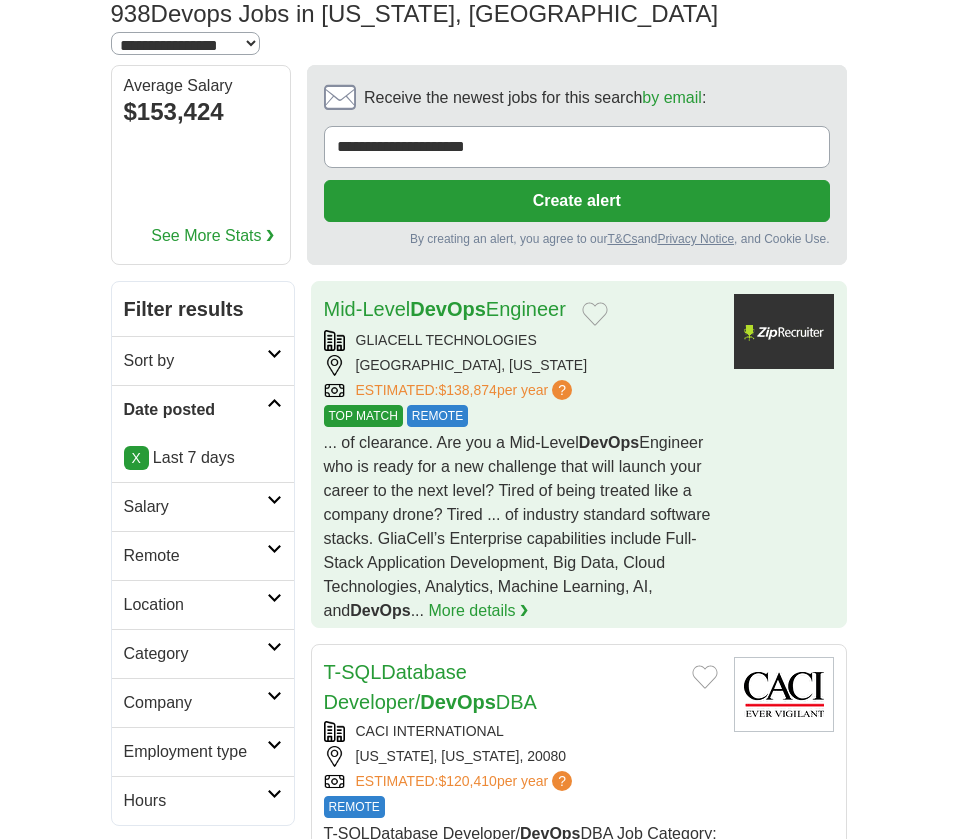 scroll, scrollTop: 269, scrollLeft: 0, axis: vertical 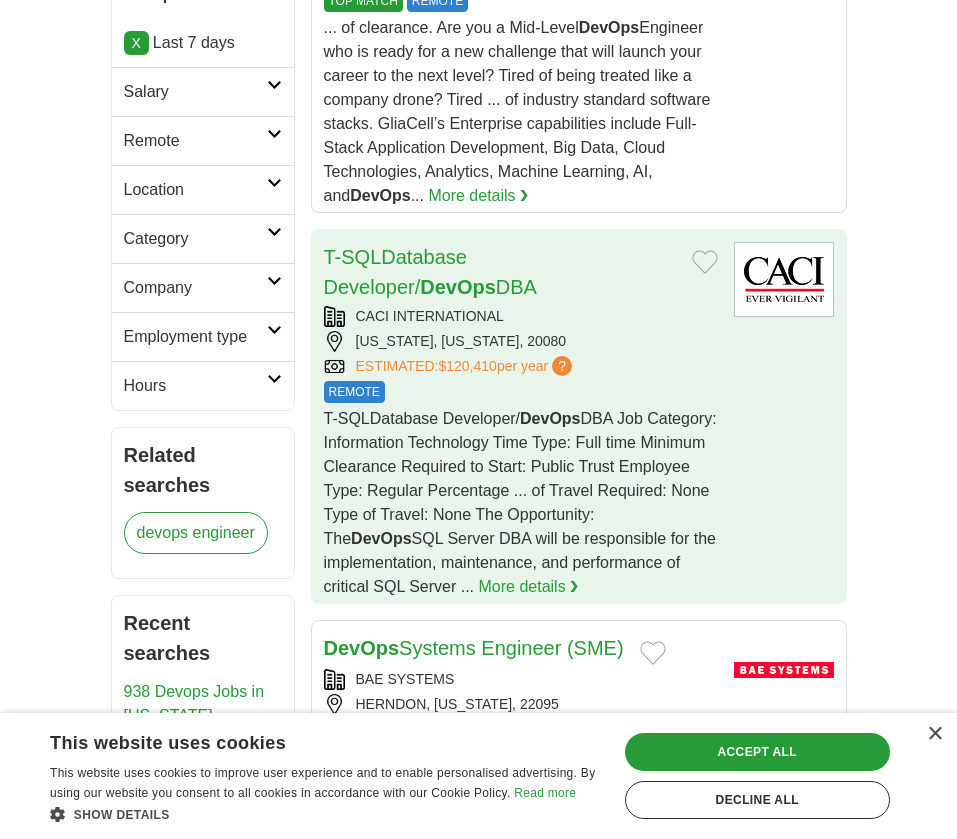 click on "T-SQLDatabase Developer/ DevOps  DBA" at bounding box center (500, 272) 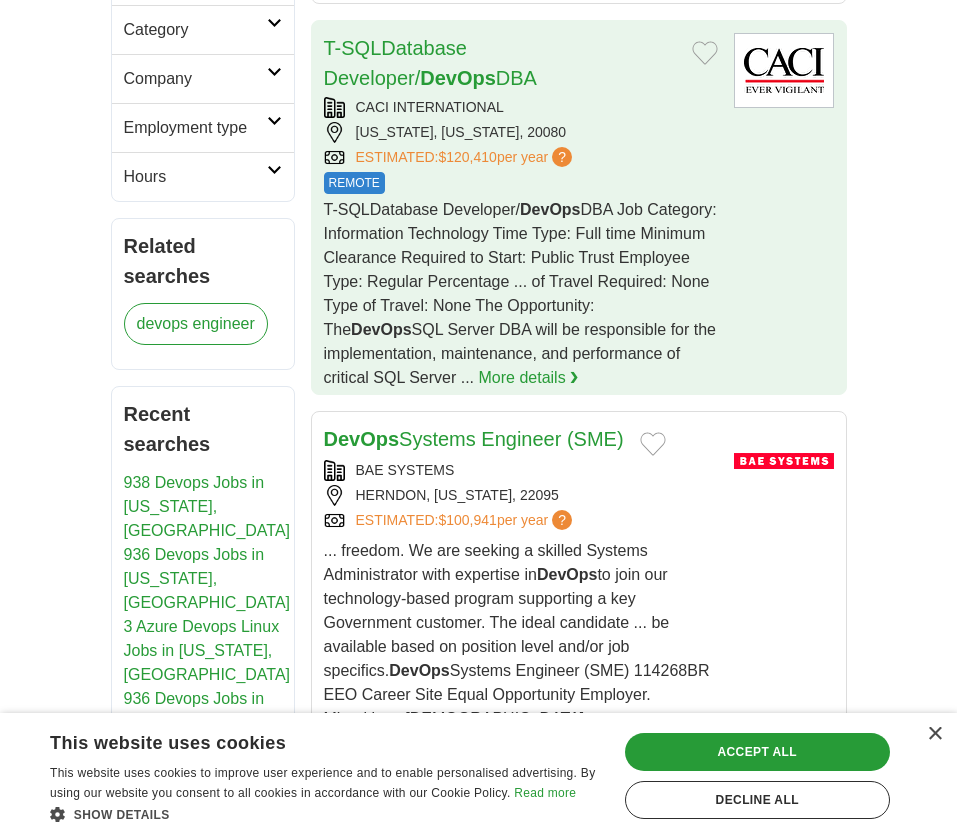 scroll, scrollTop: 976, scrollLeft: 0, axis: vertical 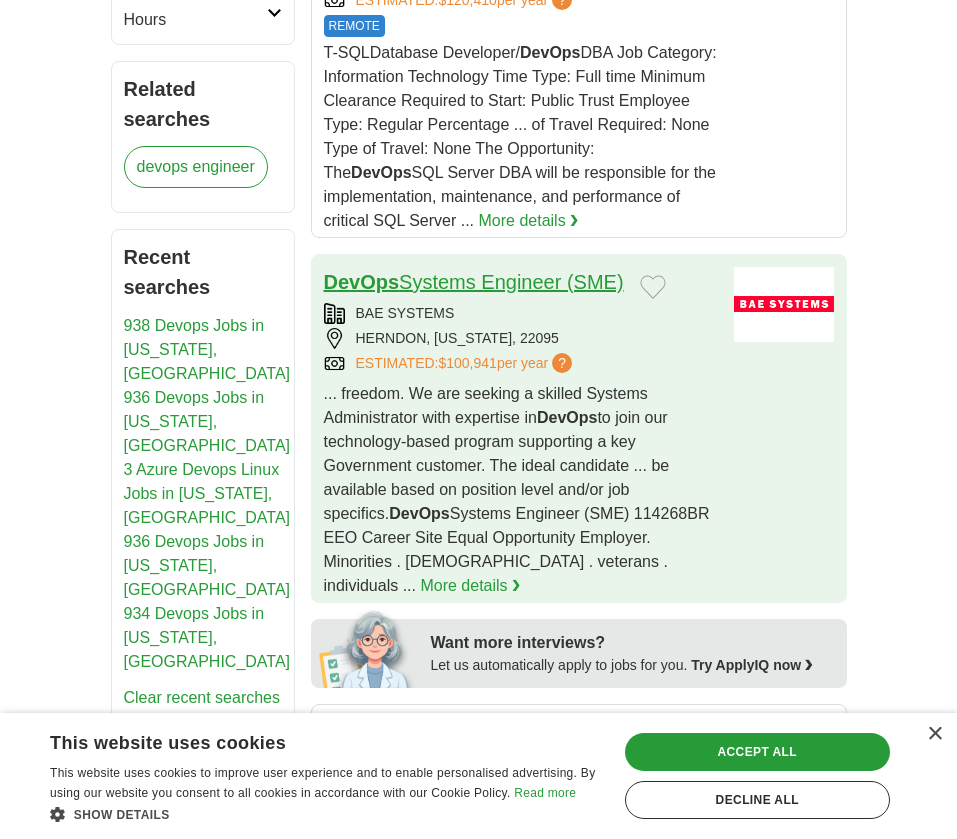click on "DevOps  Systems Engineer (SME)" at bounding box center [474, 282] 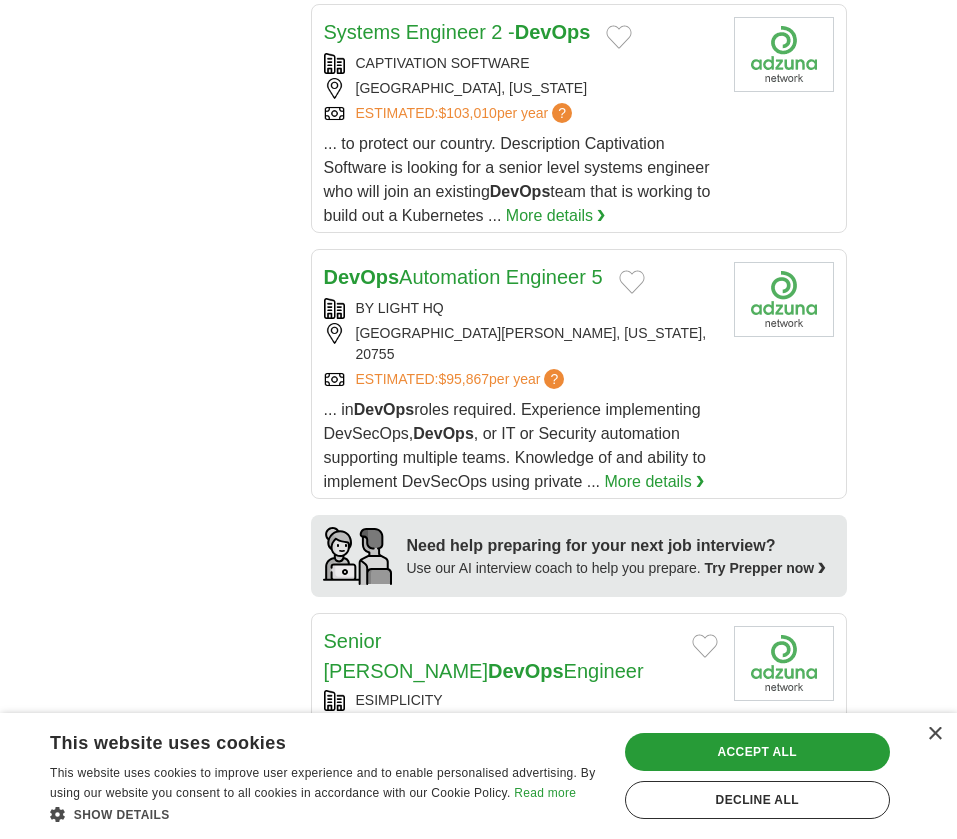 scroll, scrollTop: 2015, scrollLeft: 0, axis: vertical 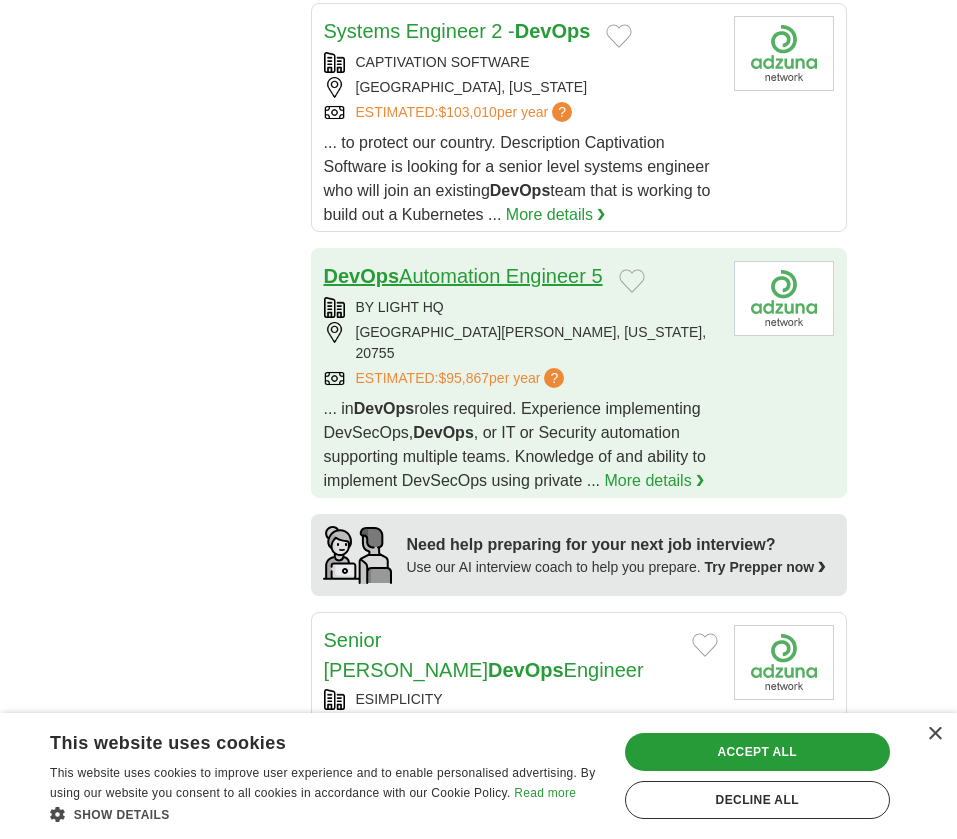 click on "DevOps  Automation Engineer 5" at bounding box center (463, 276) 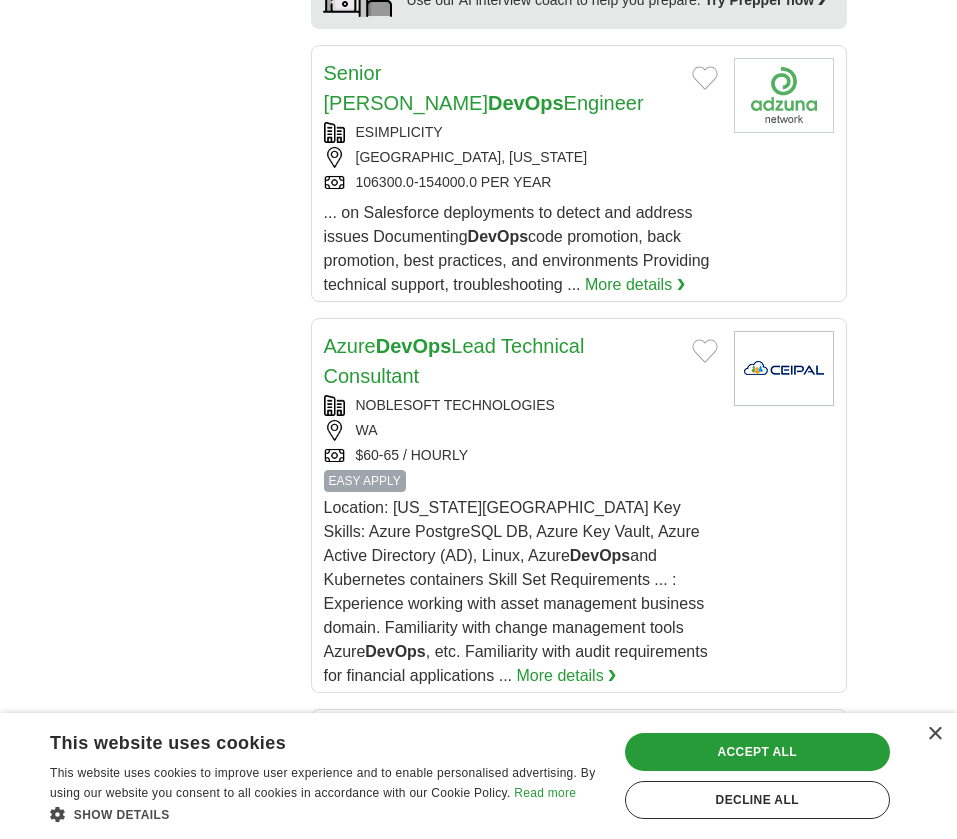 scroll, scrollTop: 2630, scrollLeft: 0, axis: vertical 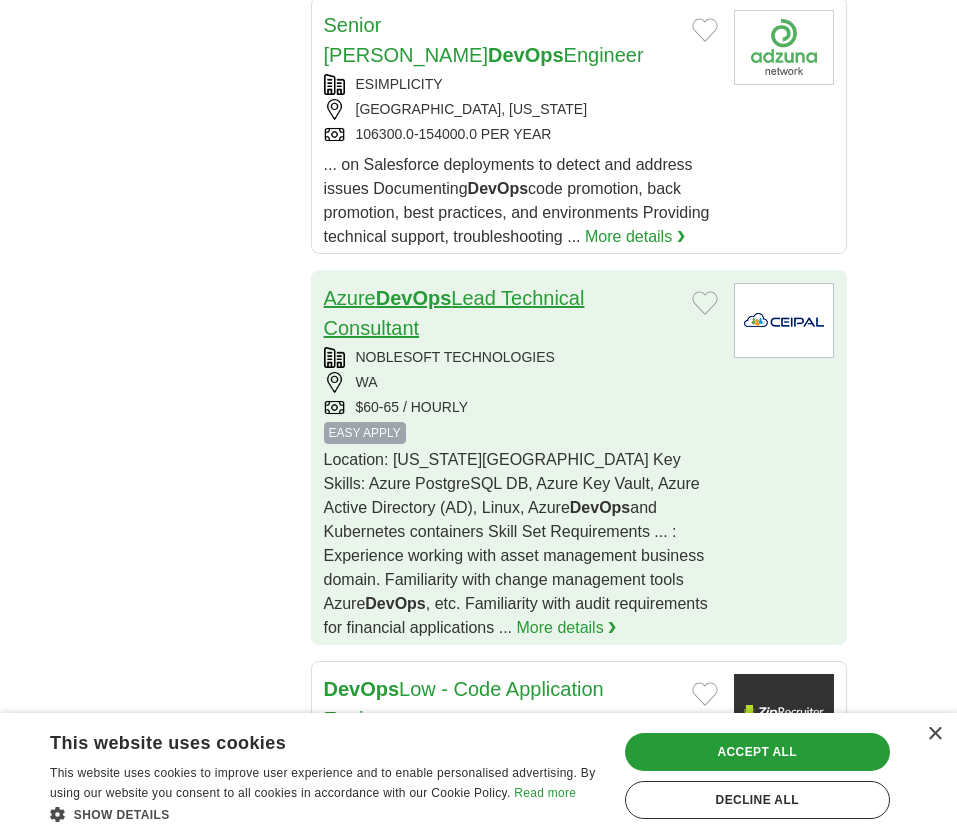 click on "Azure  DevOps  Lead Technical Consultant" at bounding box center [454, 313] 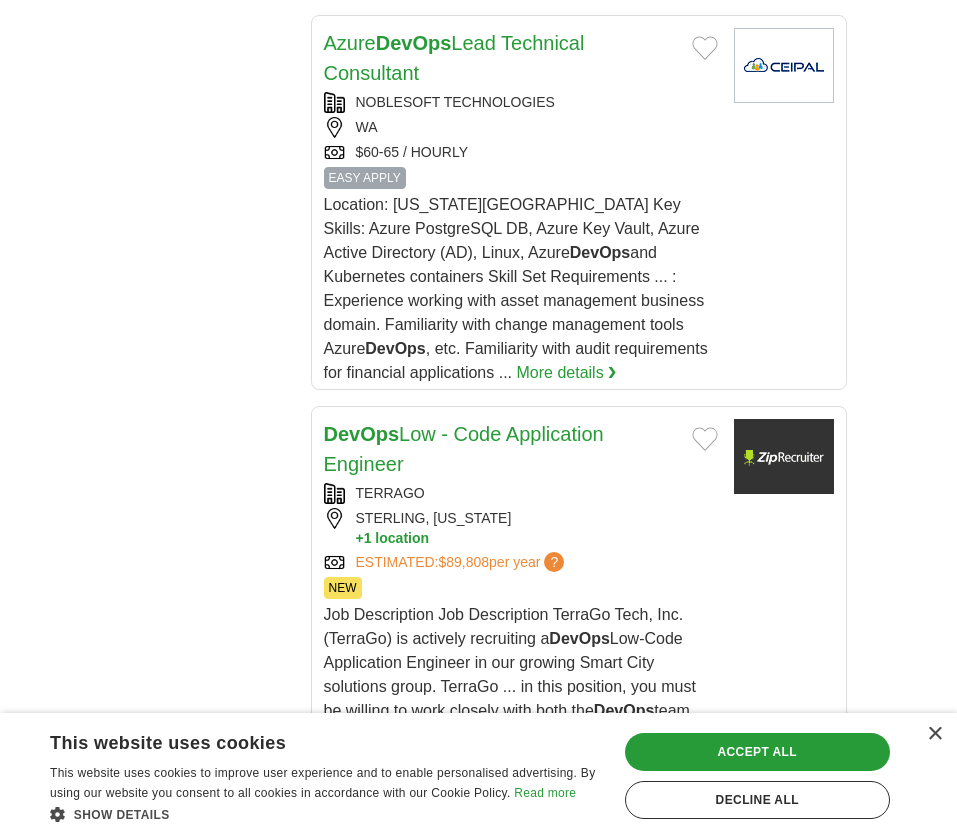 scroll, scrollTop: 2975, scrollLeft: 0, axis: vertical 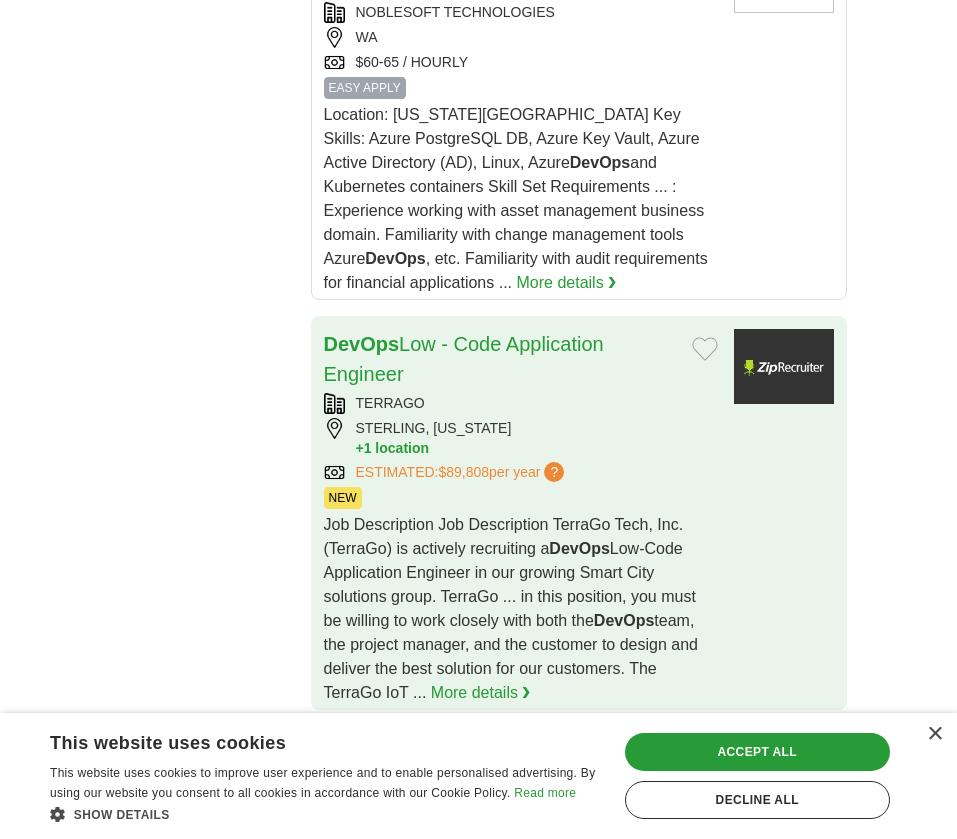 click on "DevOps  Low - Code Application Engineer" at bounding box center [500, 359] 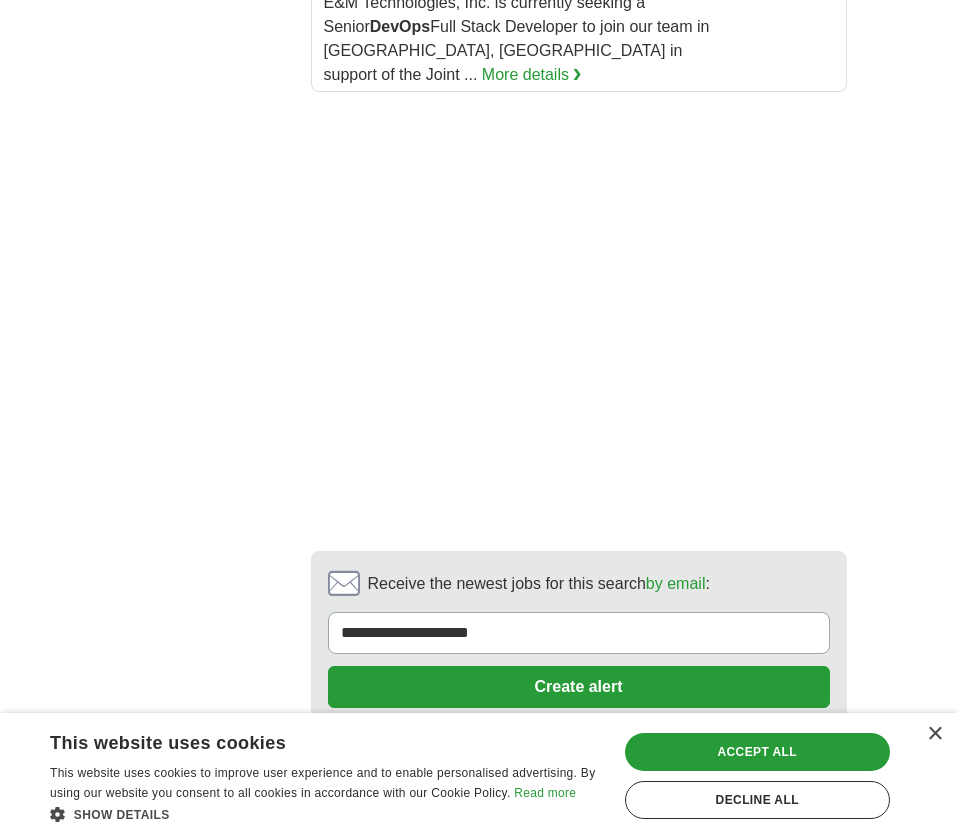 scroll, scrollTop: 4094, scrollLeft: 0, axis: vertical 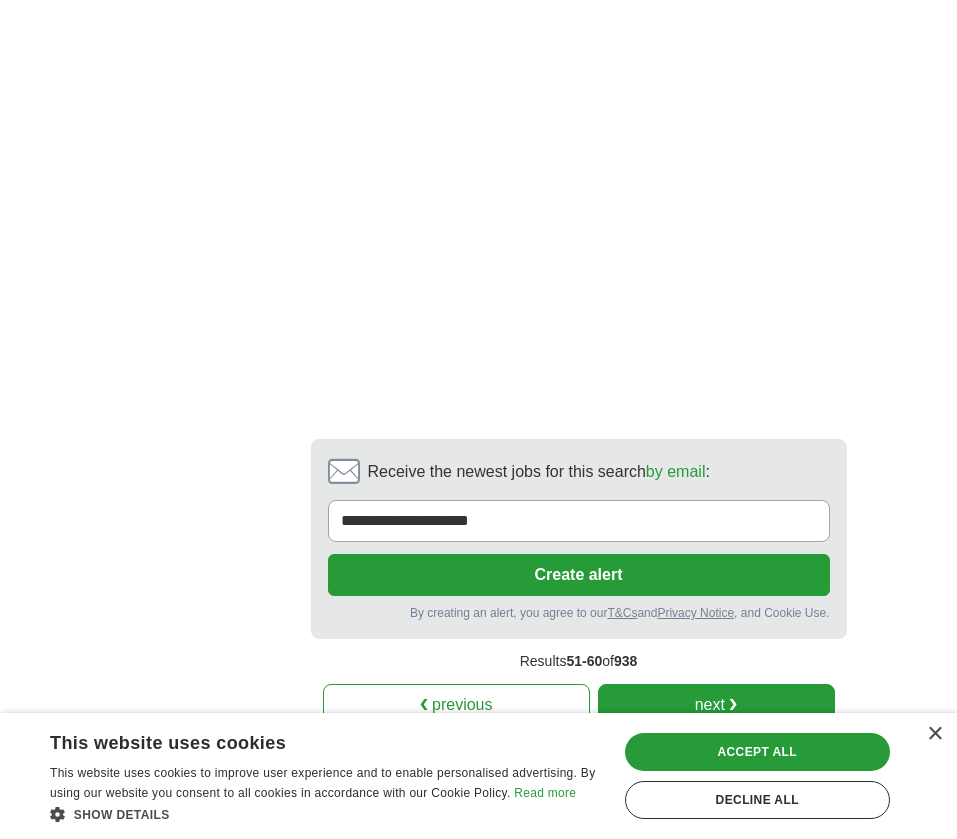 click on "next ❯" at bounding box center [716, 705] 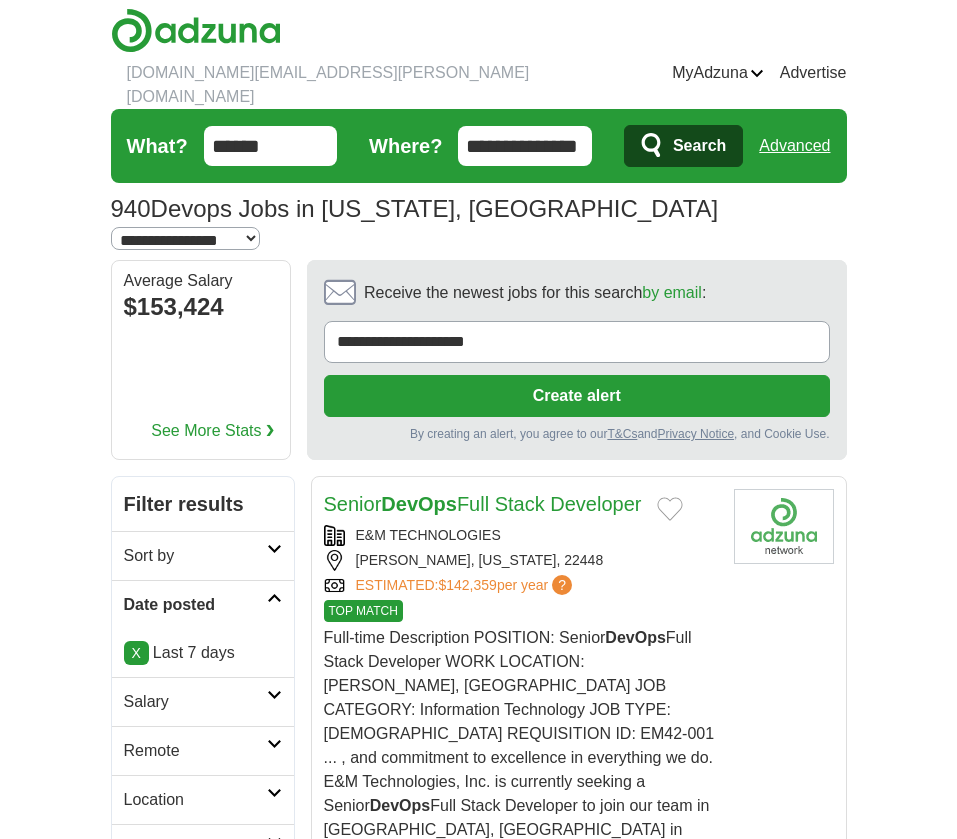 scroll, scrollTop: 0, scrollLeft: 0, axis: both 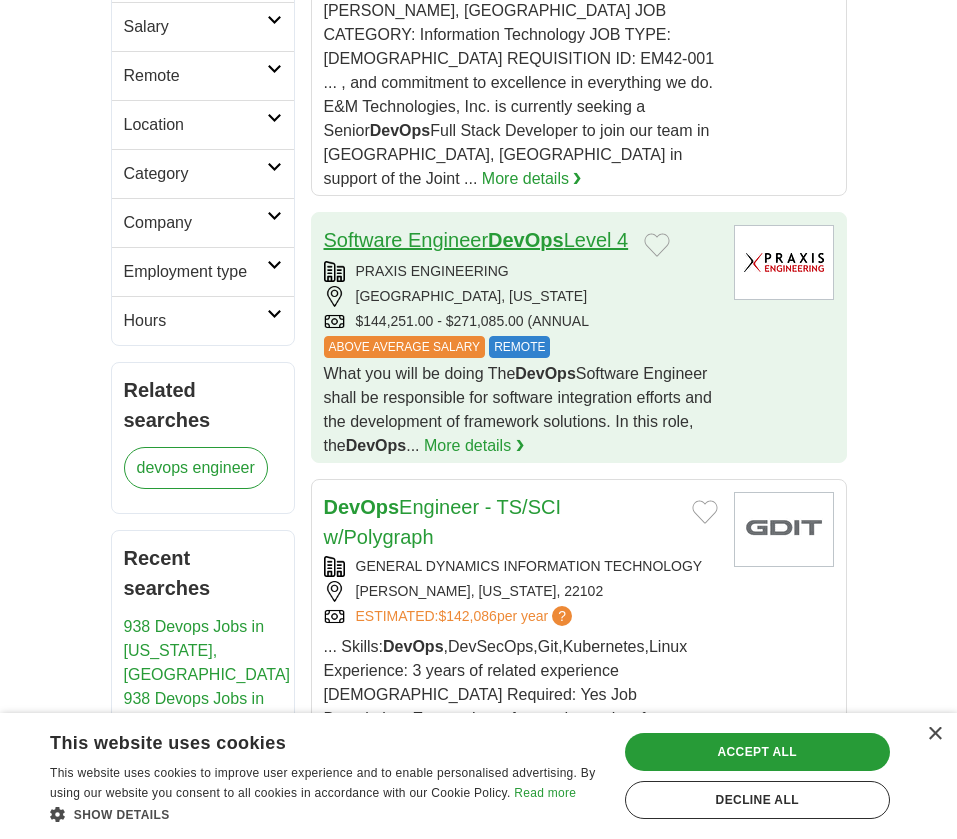 click on "Software Engineer  DevOps  Level 4" at bounding box center (476, 240) 